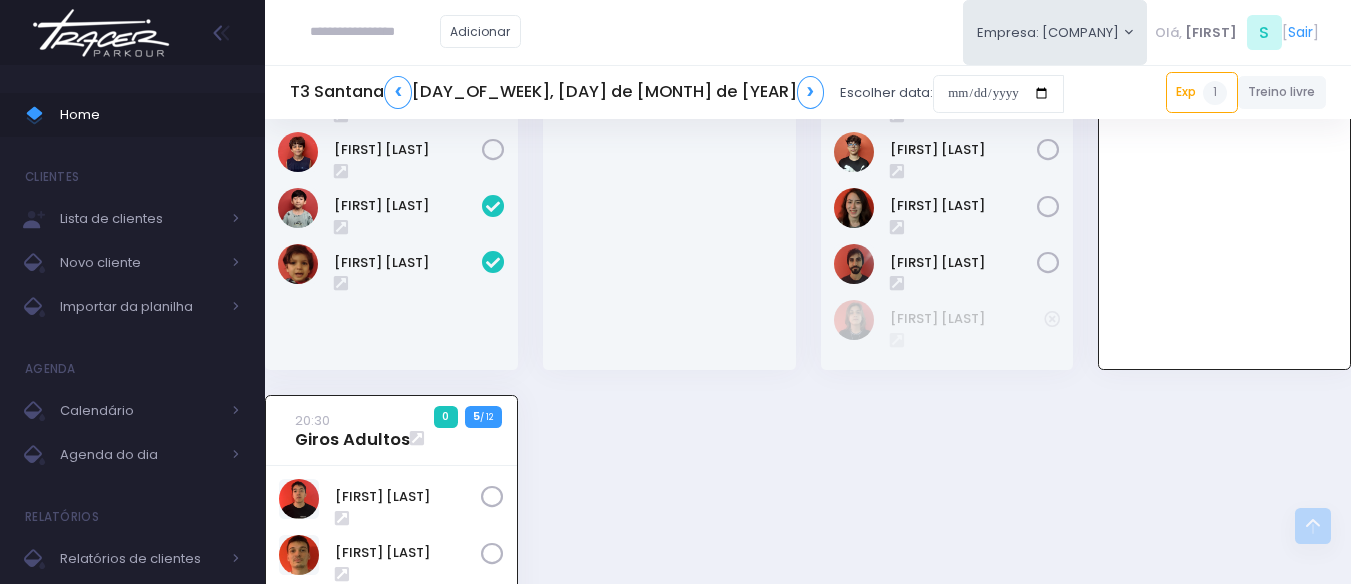 scroll, scrollTop: 1188, scrollLeft: 0, axis: vertical 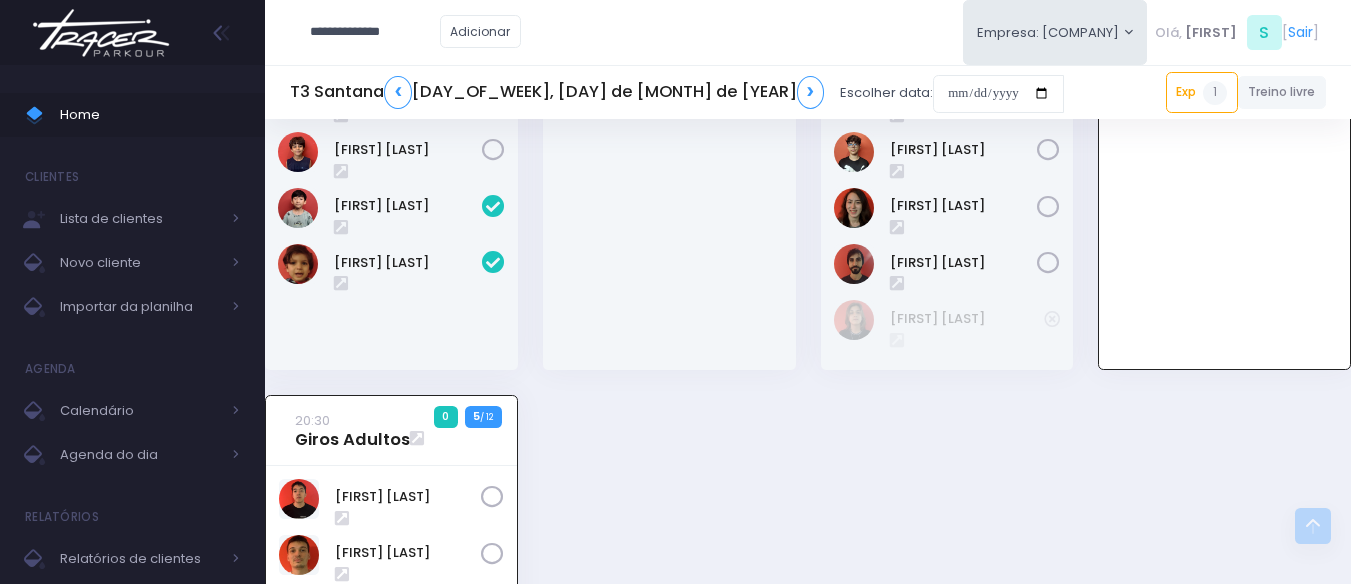 type on "**********" 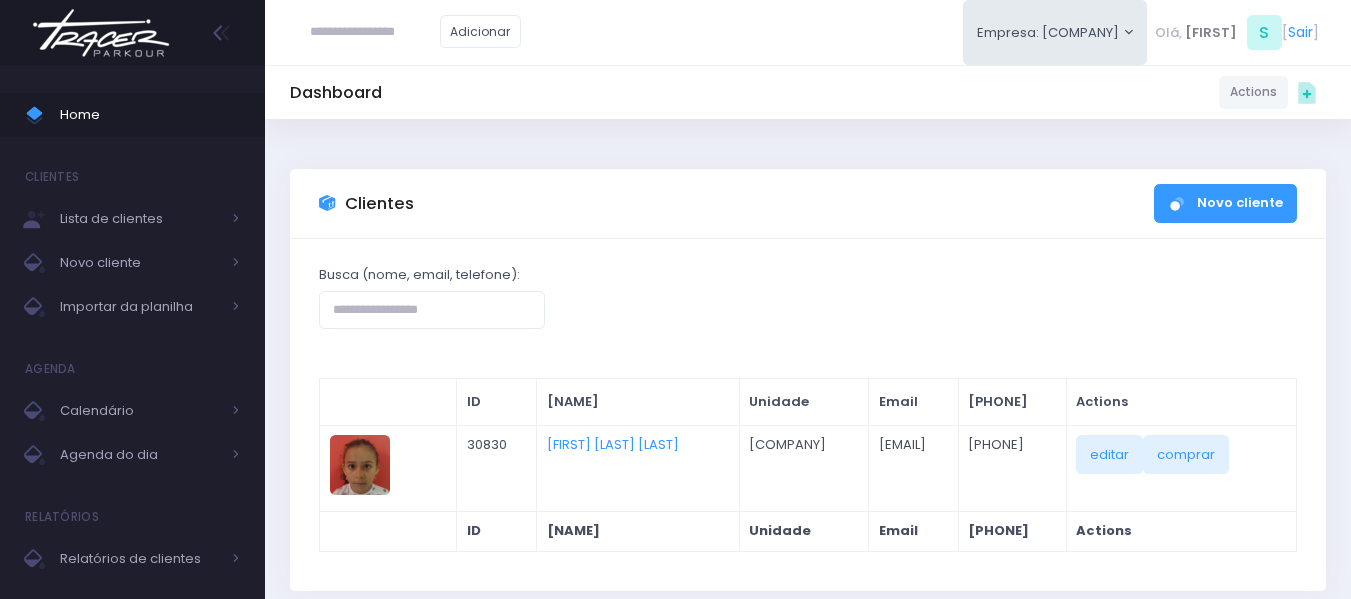 scroll, scrollTop: 0, scrollLeft: 0, axis: both 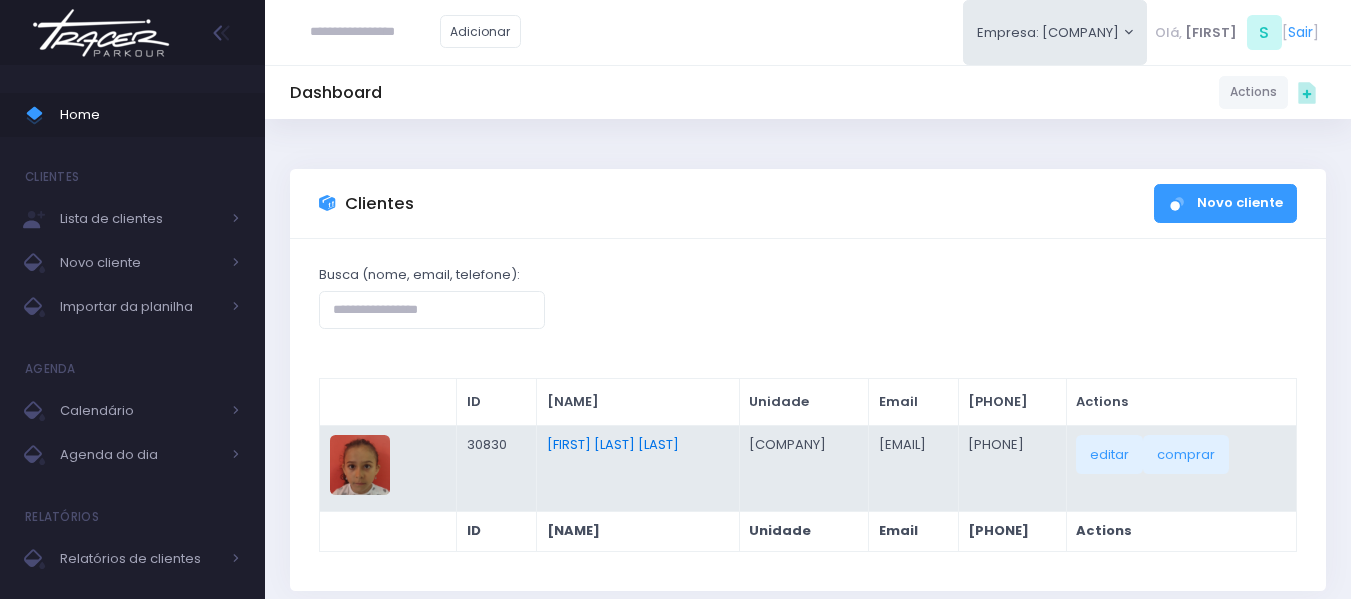 click on "Rafaela Tiosso Zago" at bounding box center (612, 444) 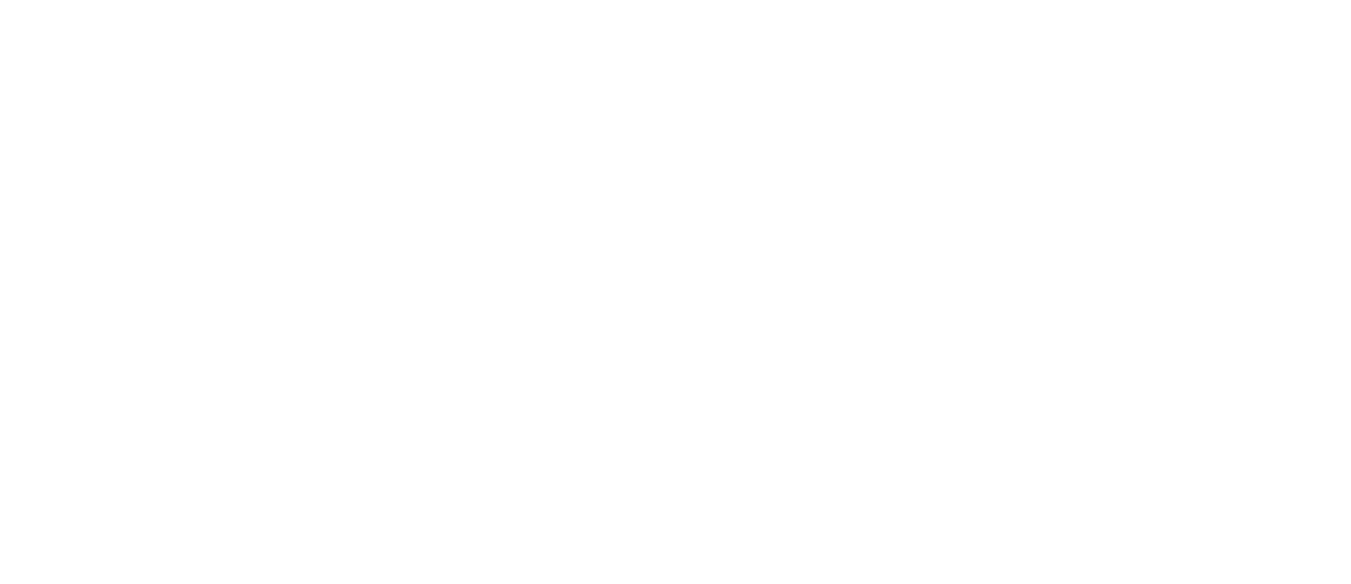 scroll, scrollTop: 0, scrollLeft: 0, axis: both 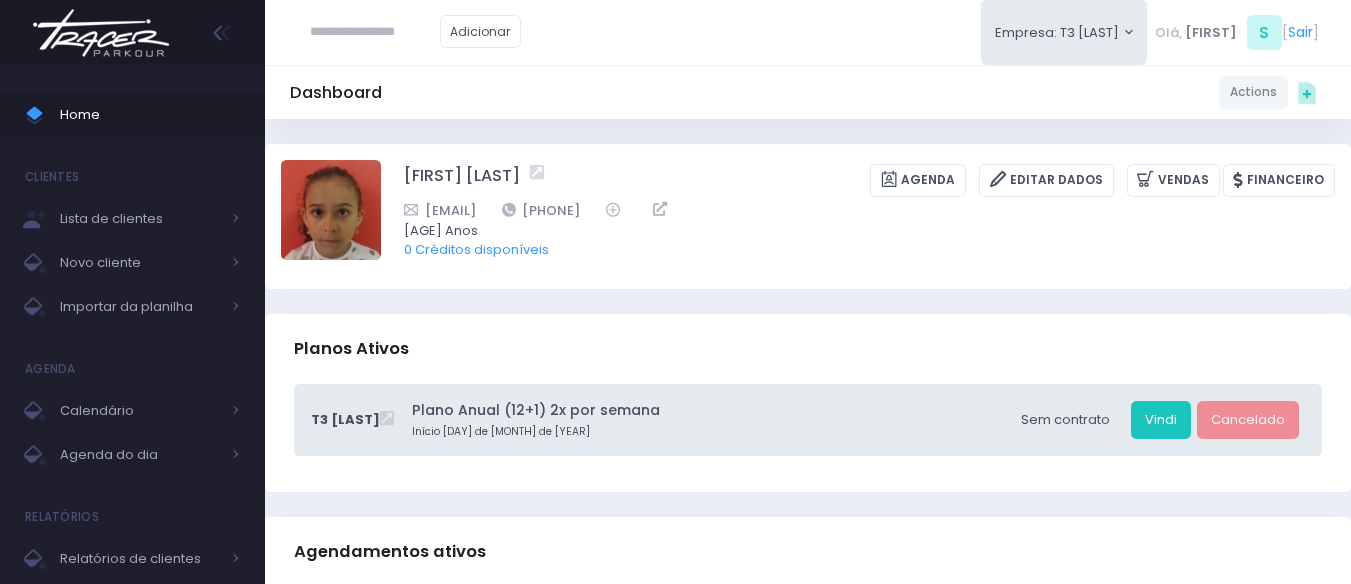 click at bounding box center (375, 32) 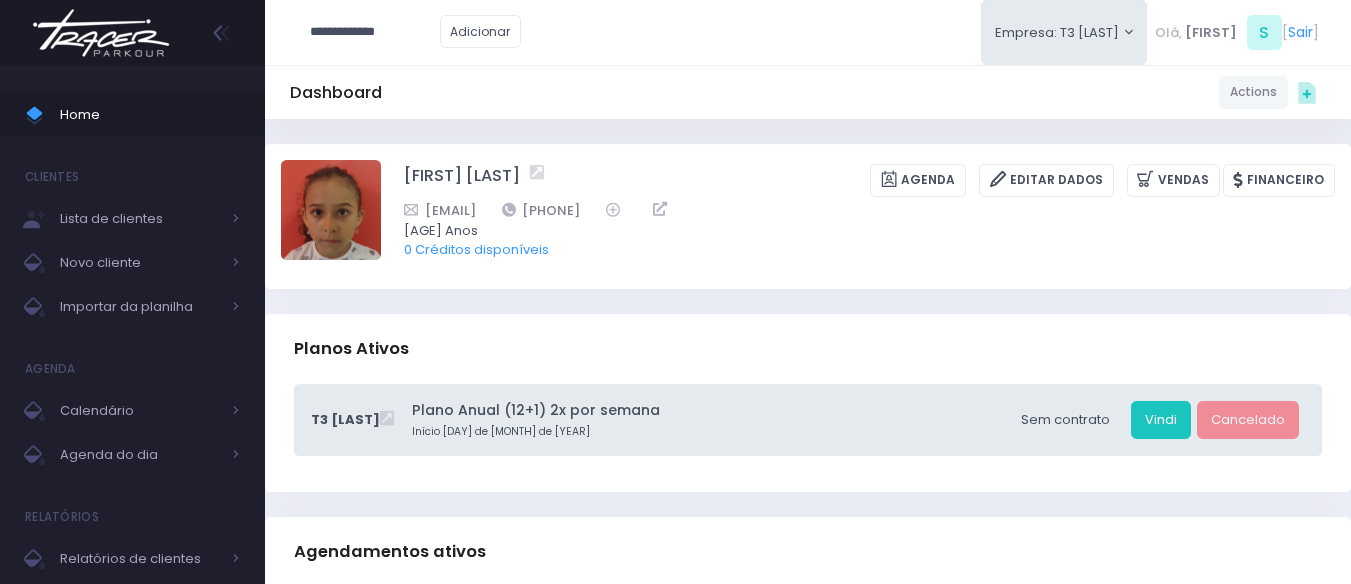 click on "**********" at bounding box center [375, 32] 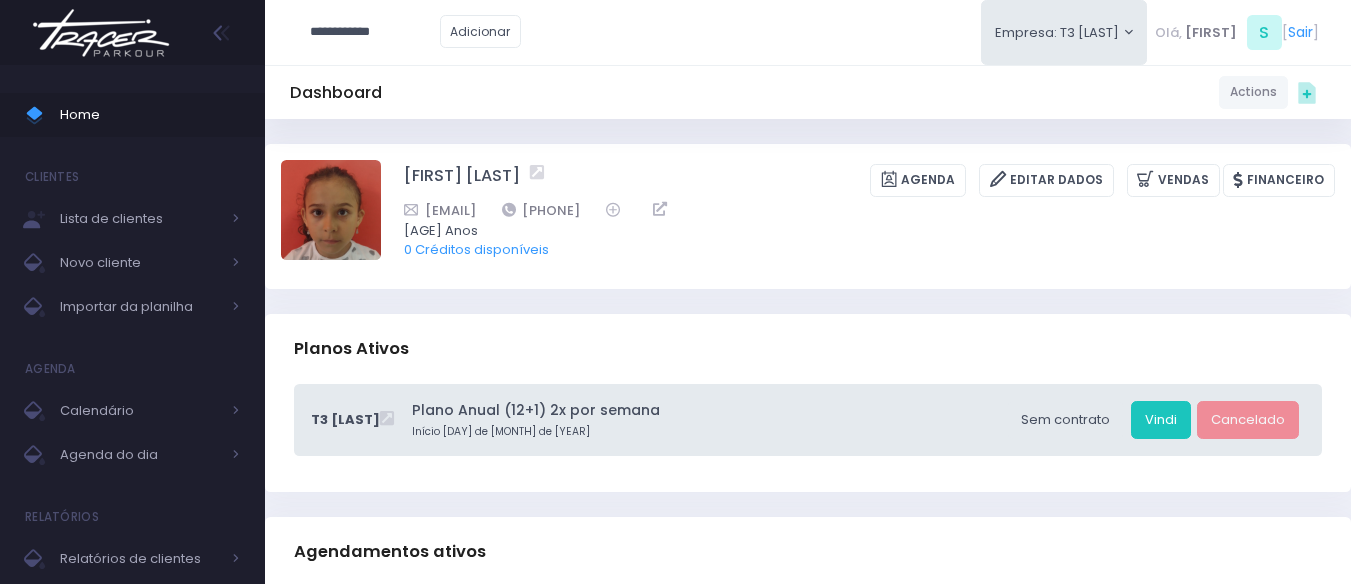 type on "**********" 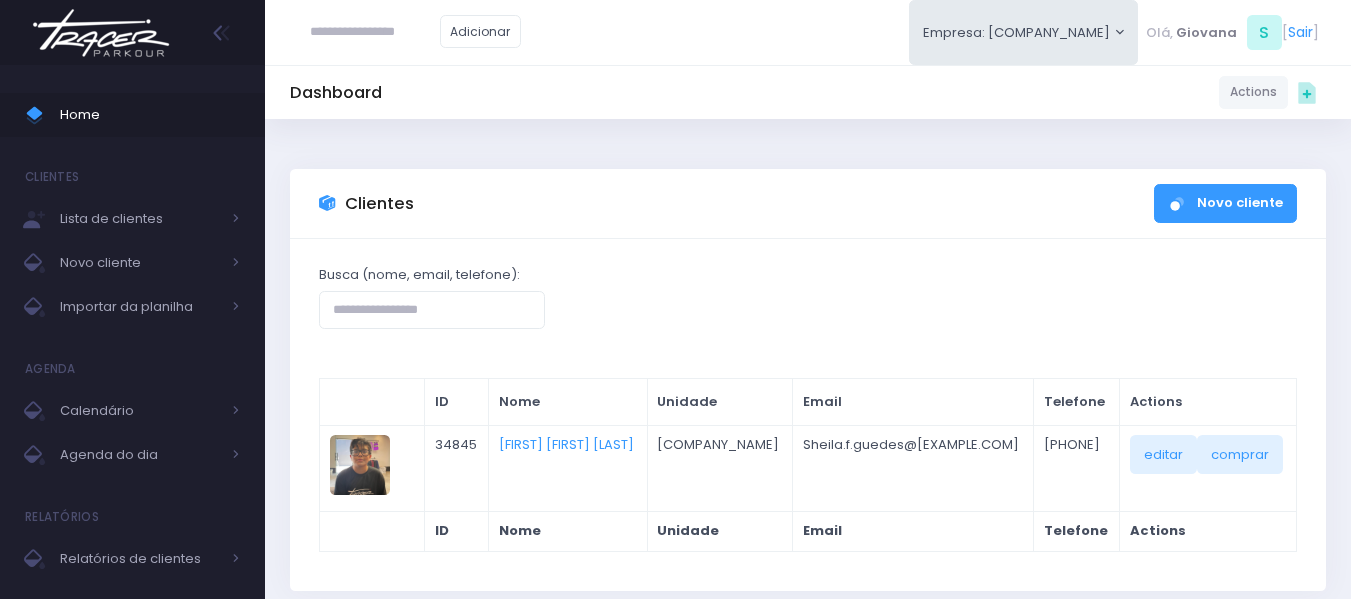 scroll, scrollTop: 0, scrollLeft: 0, axis: both 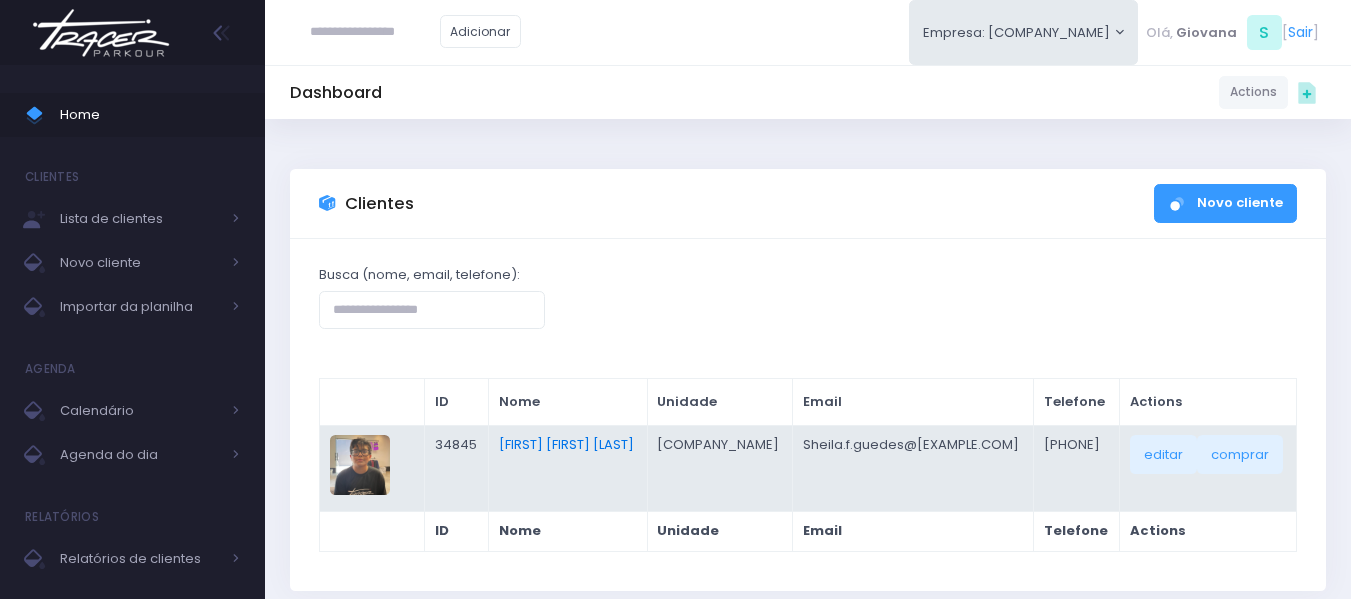 click on "Lucas Figueiredo Guedes" at bounding box center (616, 444) 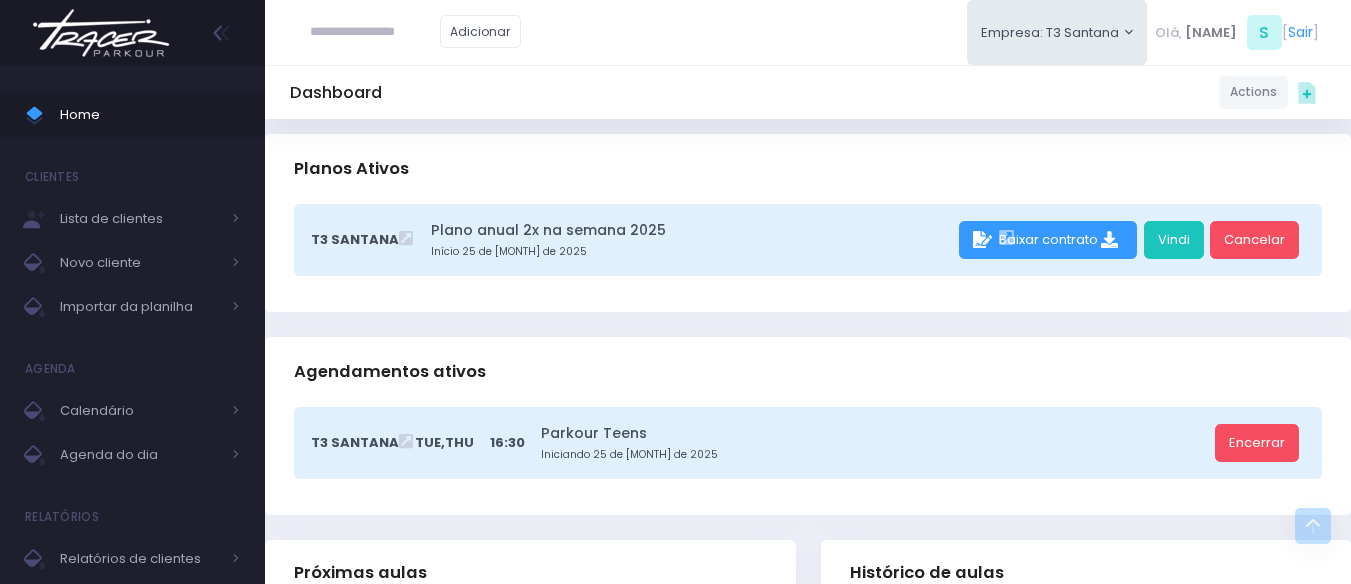 scroll, scrollTop: 0, scrollLeft: 0, axis: both 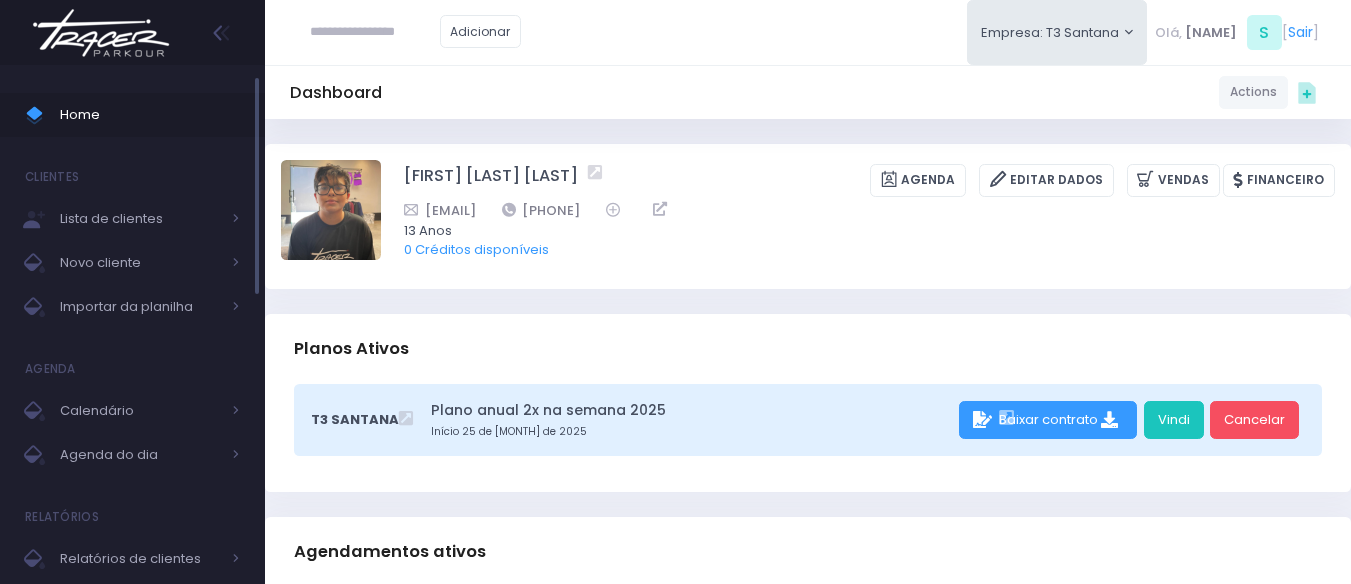 click on "Home" at bounding box center [150, 115] 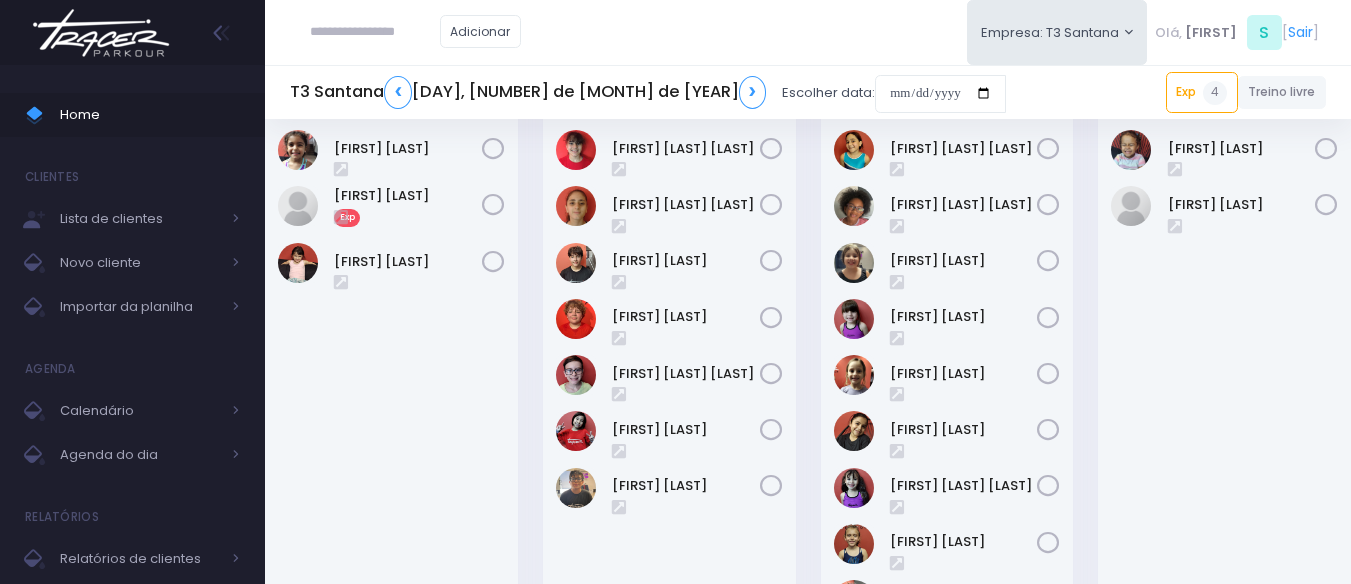 scroll, scrollTop: 0, scrollLeft: 0, axis: both 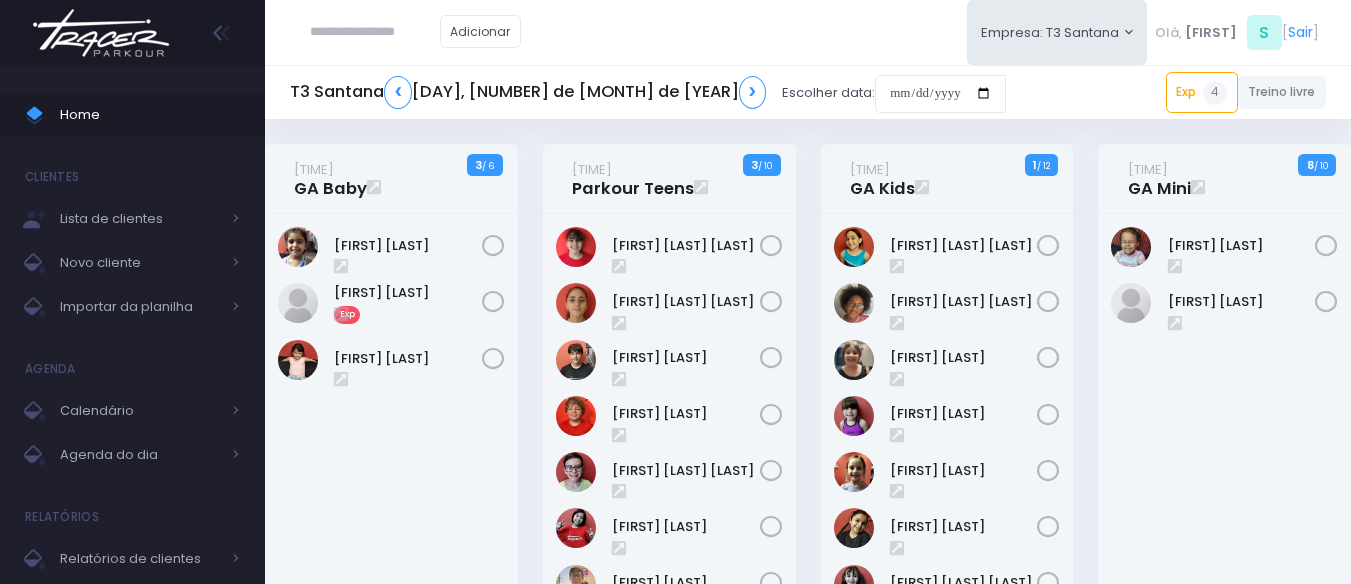 click at bounding box center [375, 32] 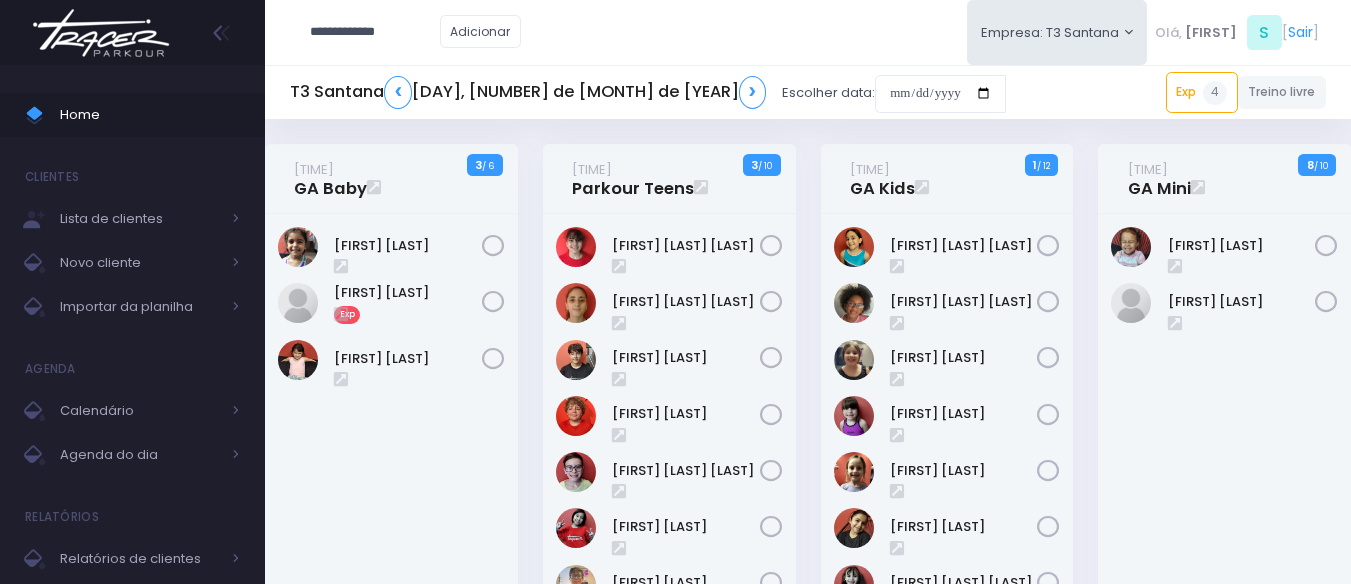 type on "**********" 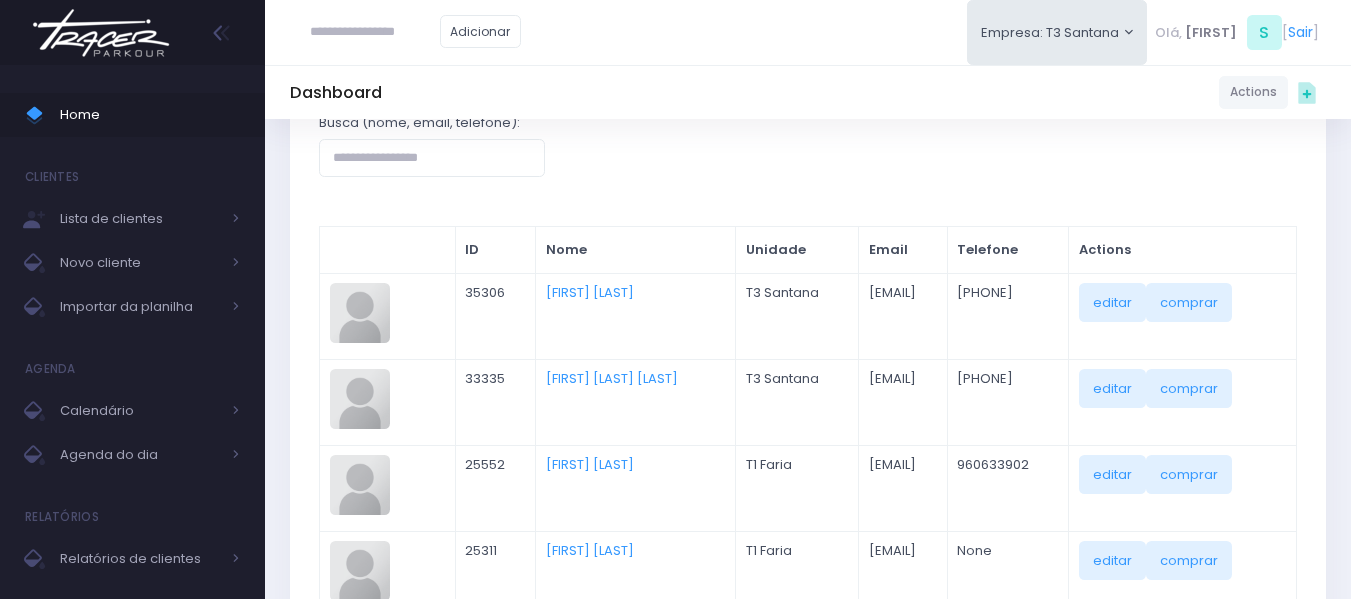 scroll, scrollTop: 200, scrollLeft: 0, axis: vertical 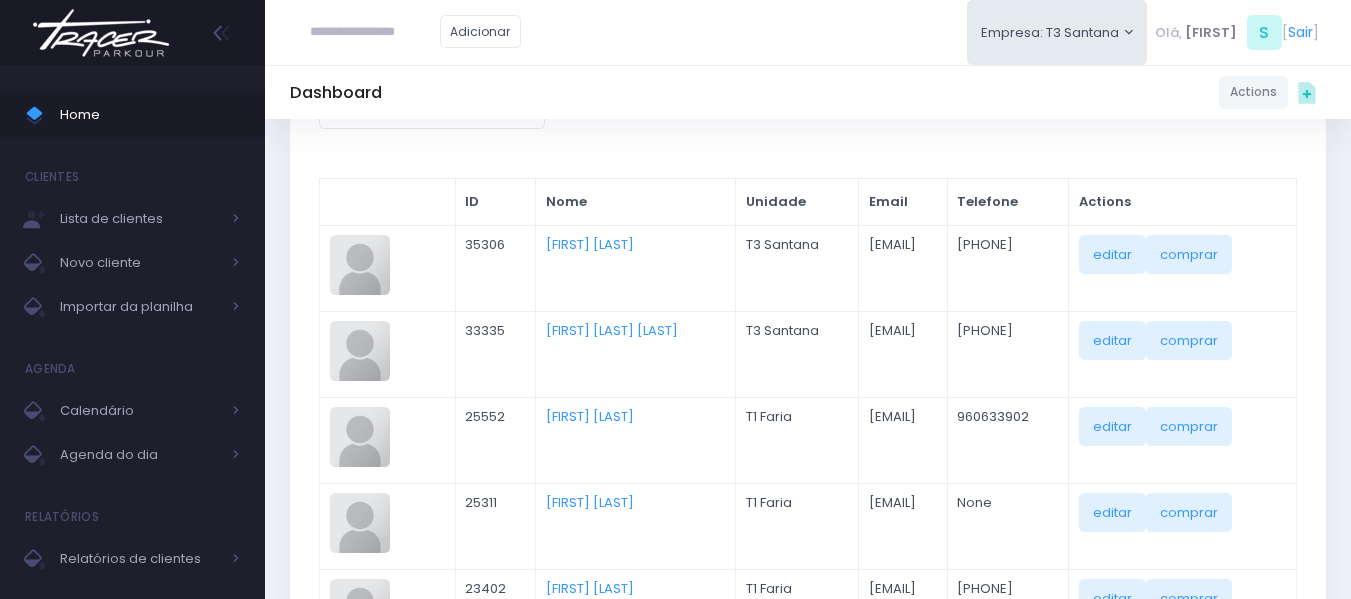 click at bounding box center [375, 32] 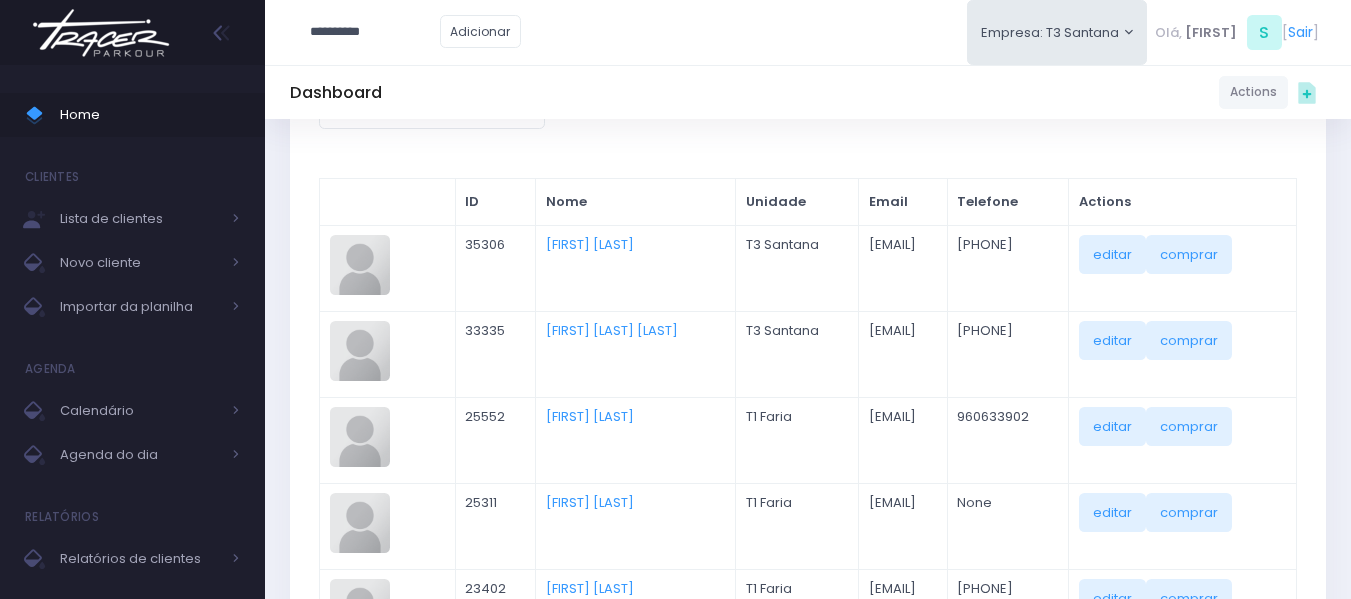 click on "**********" at bounding box center [375, 32] 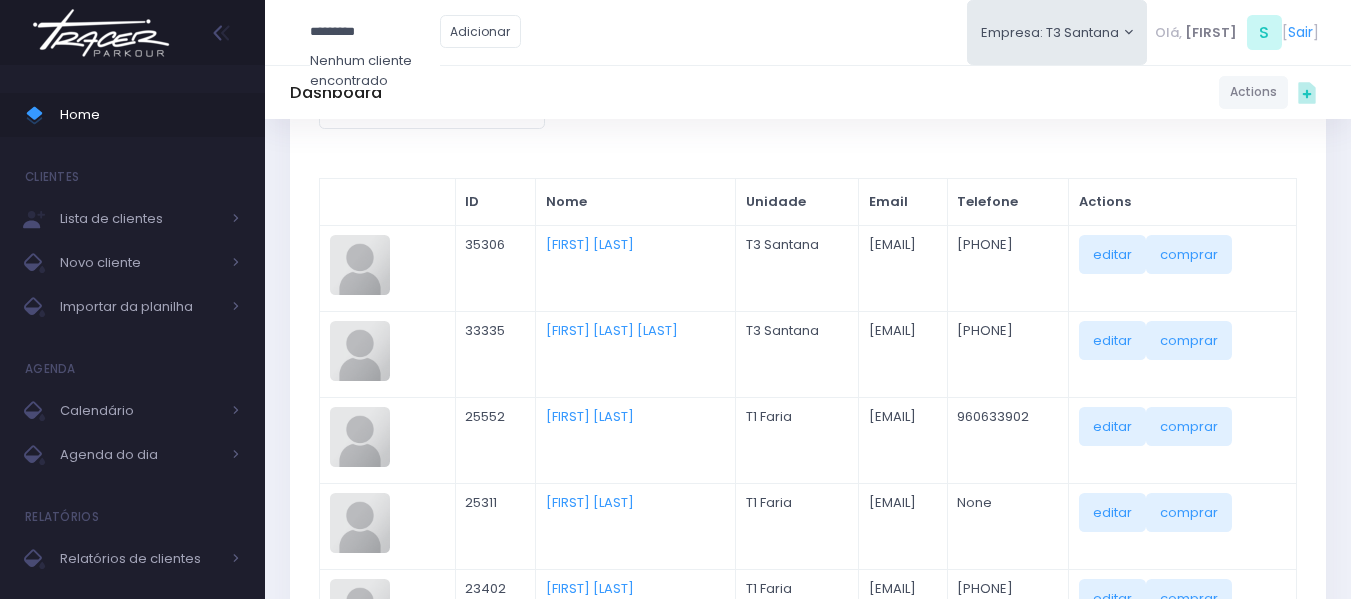 type on "*********" 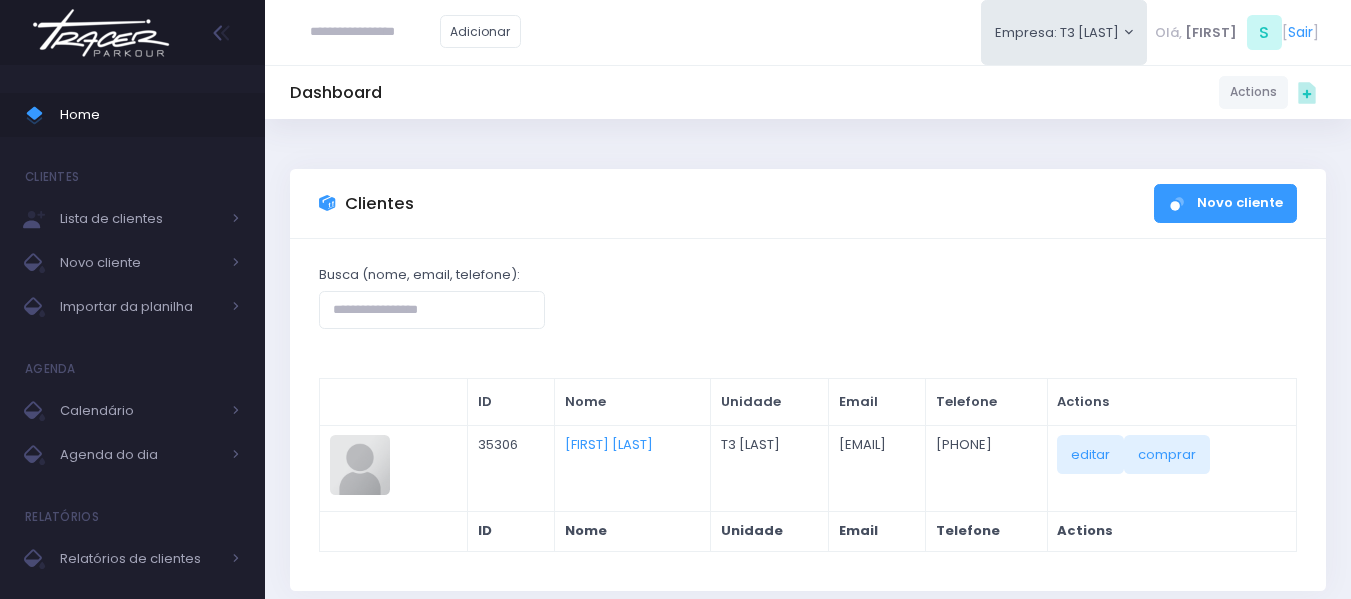 scroll, scrollTop: 0, scrollLeft: 0, axis: both 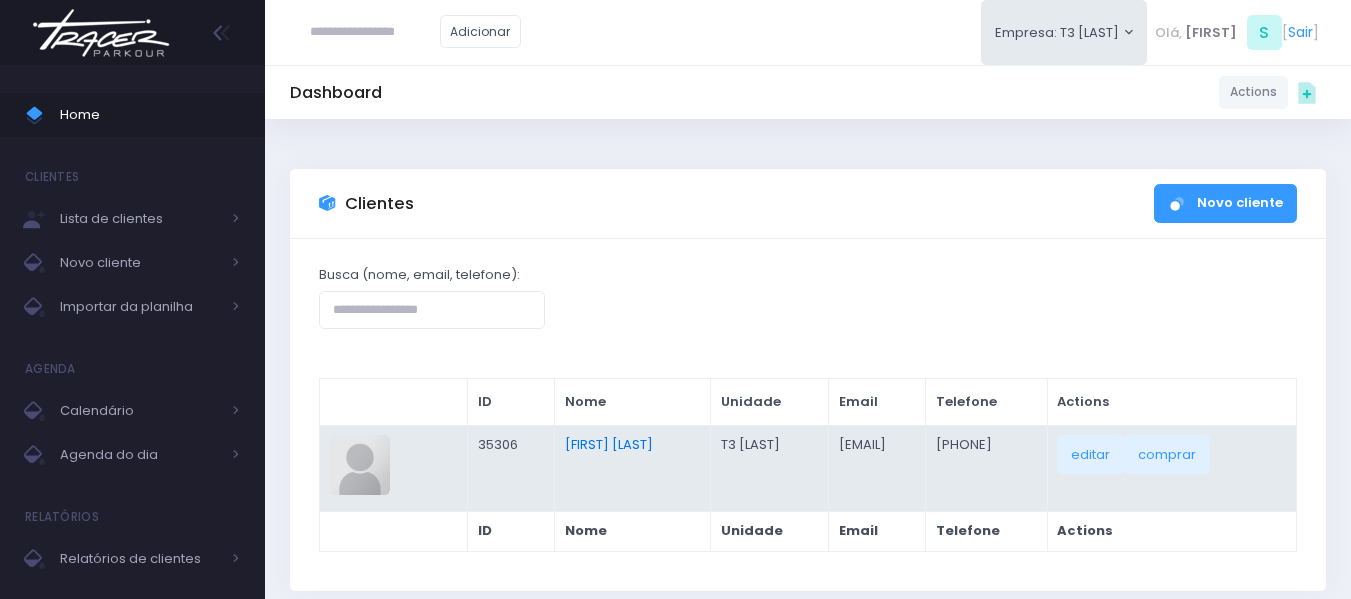 click on "[FIRST] [LAST]" at bounding box center (605, 444) 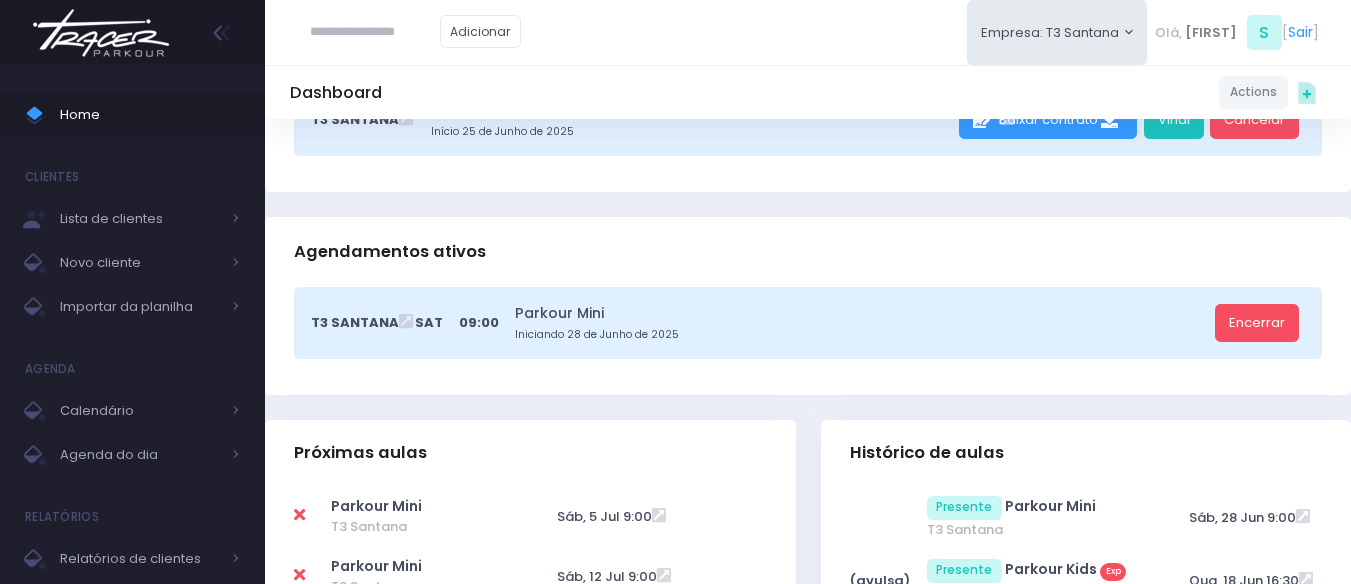scroll, scrollTop: 400, scrollLeft: 0, axis: vertical 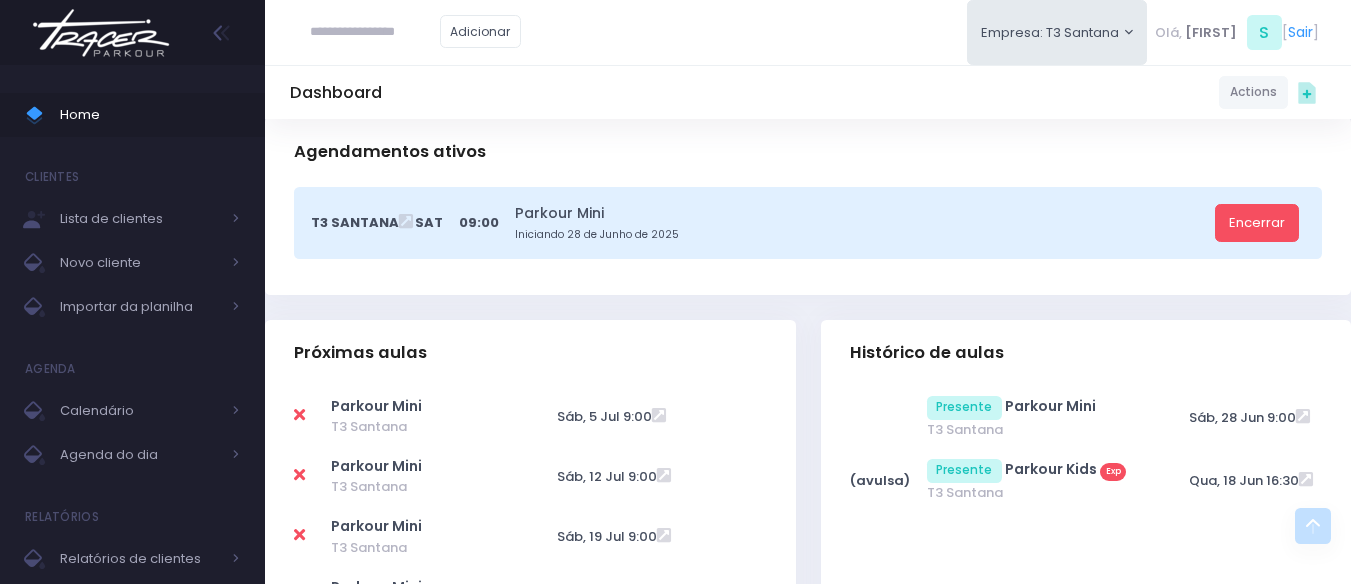 click at bounding box center [299, 415] 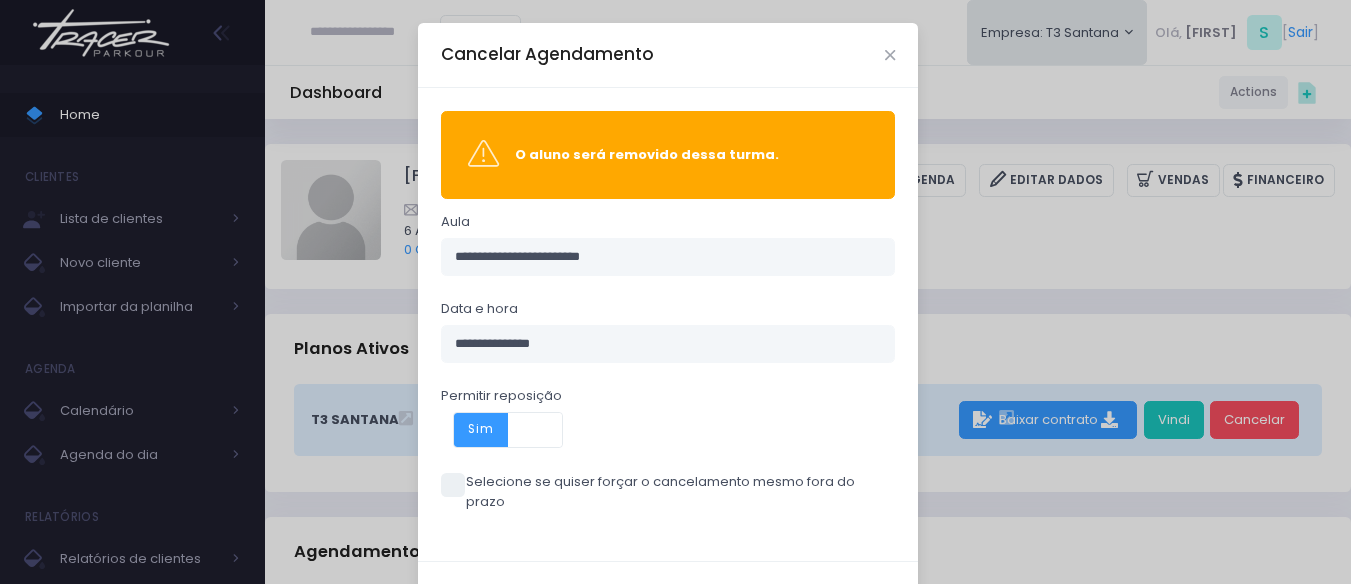 click on "Cancelar Agendamento" at bounding box center (800, 603) 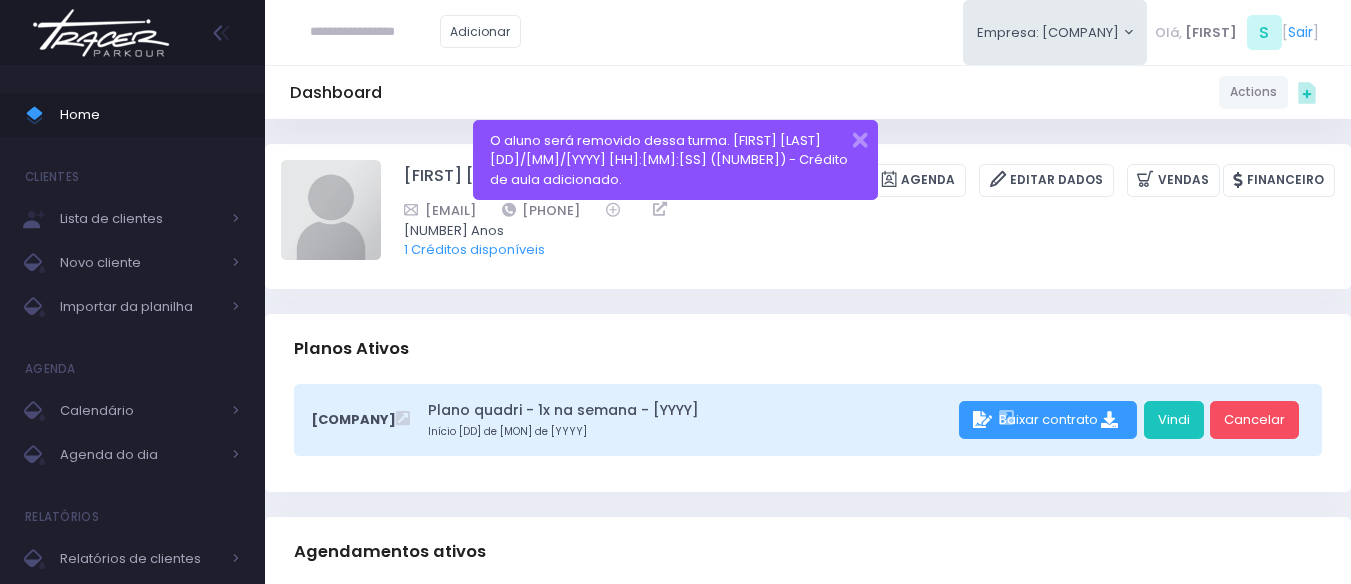 scroll, scrollTop: 0, scrollLeft: 0, axis: both 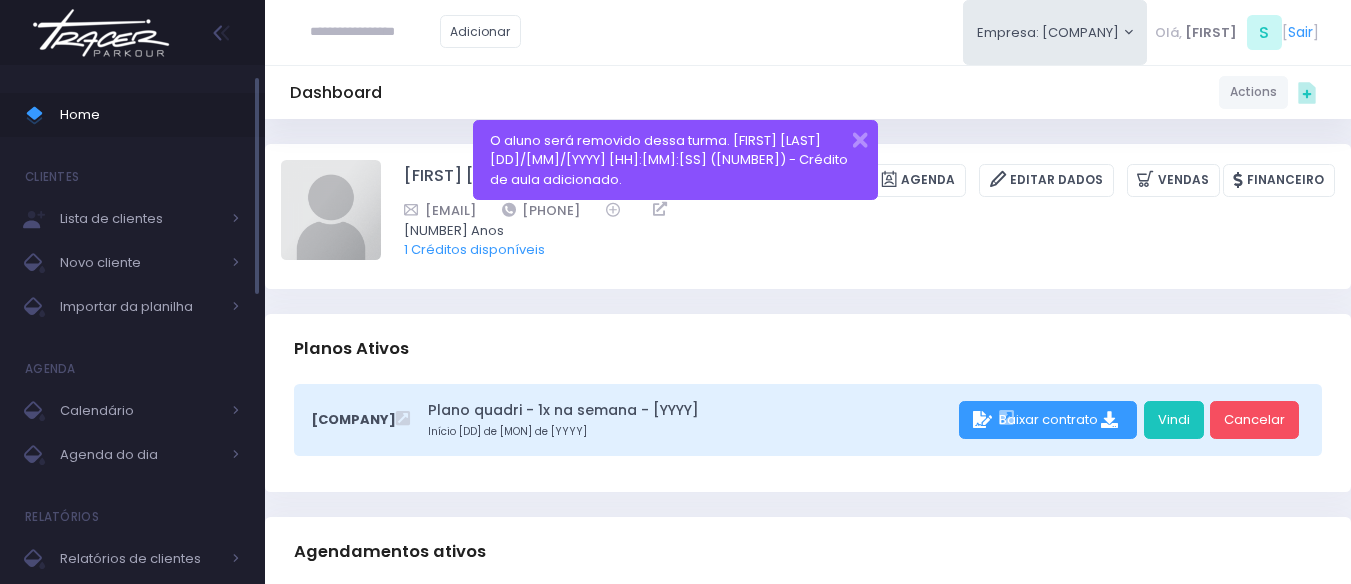 click on "Home" at bounding box center (150, 115) 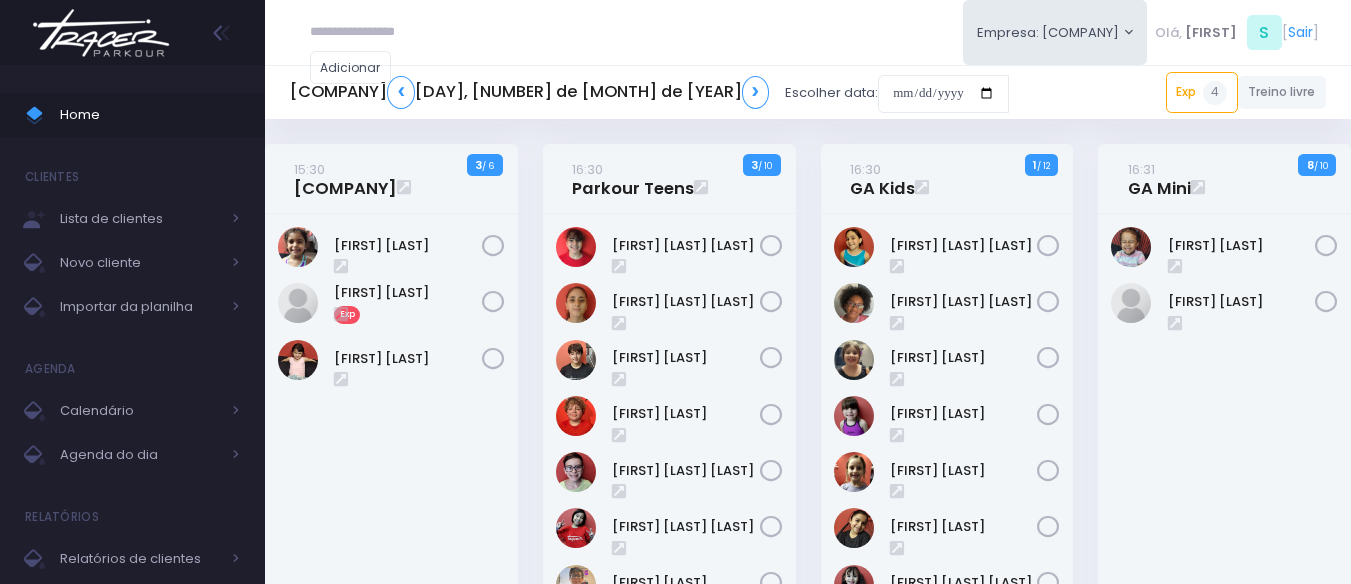 scroll, scrollTop: 0, scrollLeft: 0, axis: both 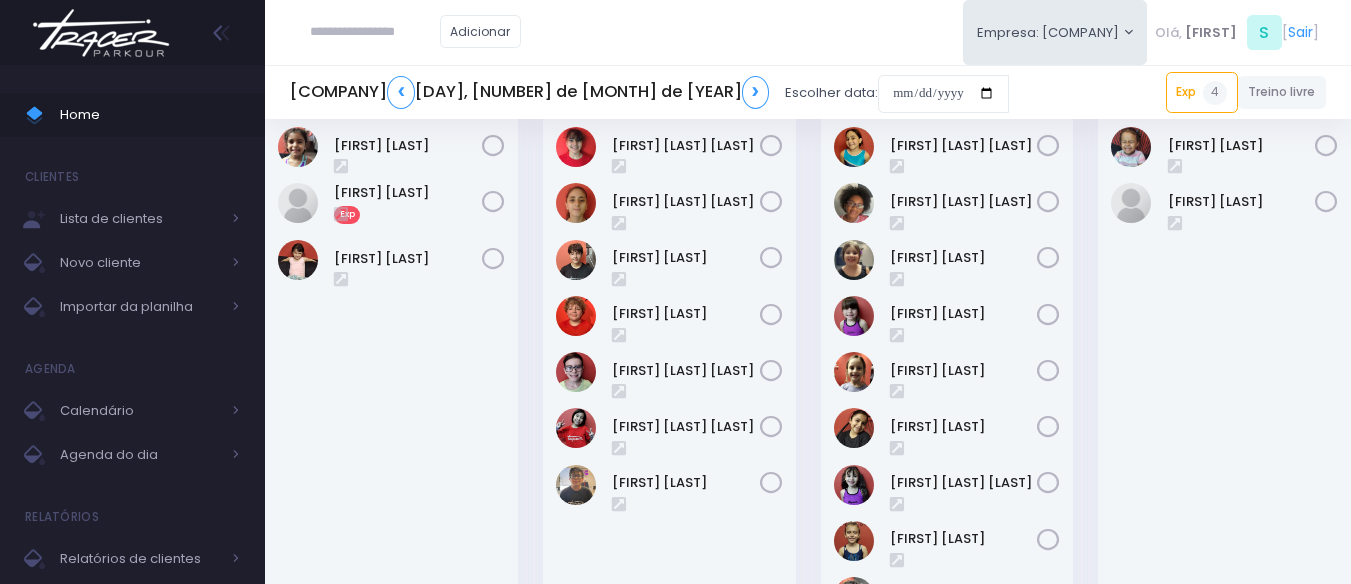 click at bounding box center [375, 32] 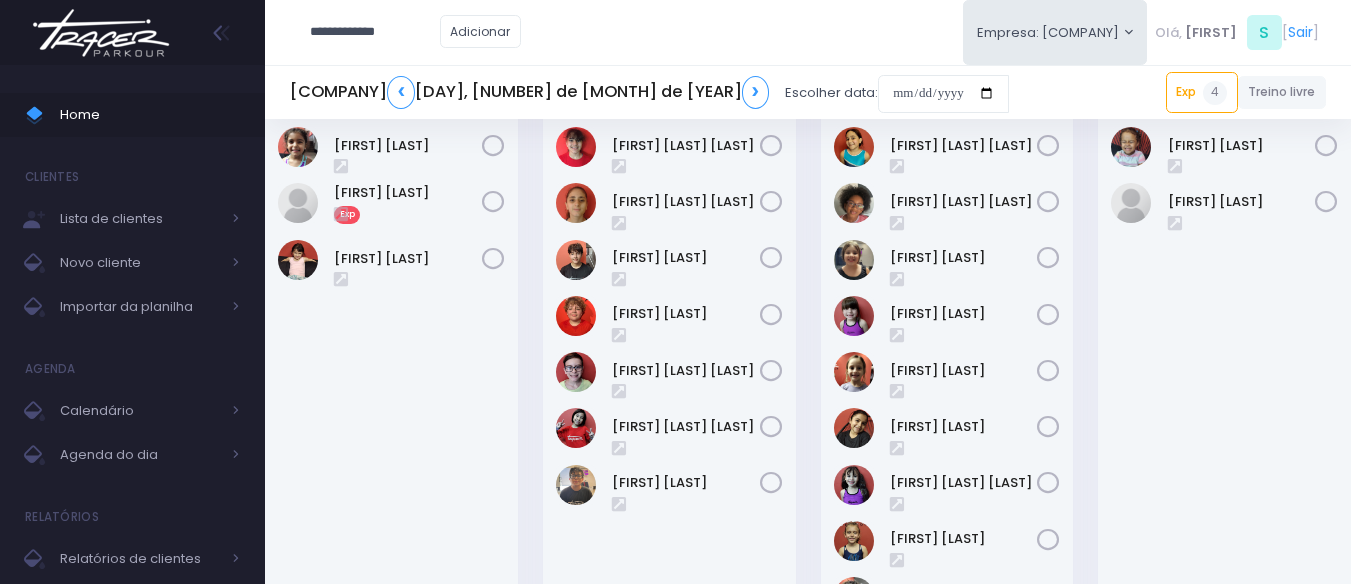 click on "**********" at bounding box center [375, 32] 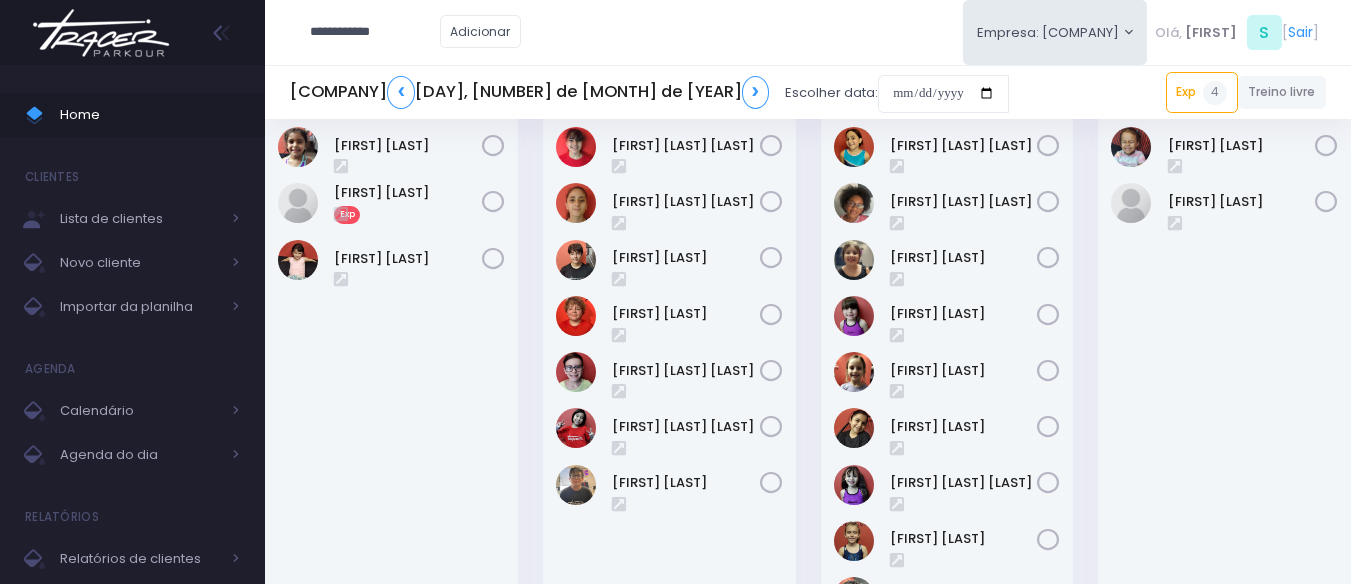 type on "**********" 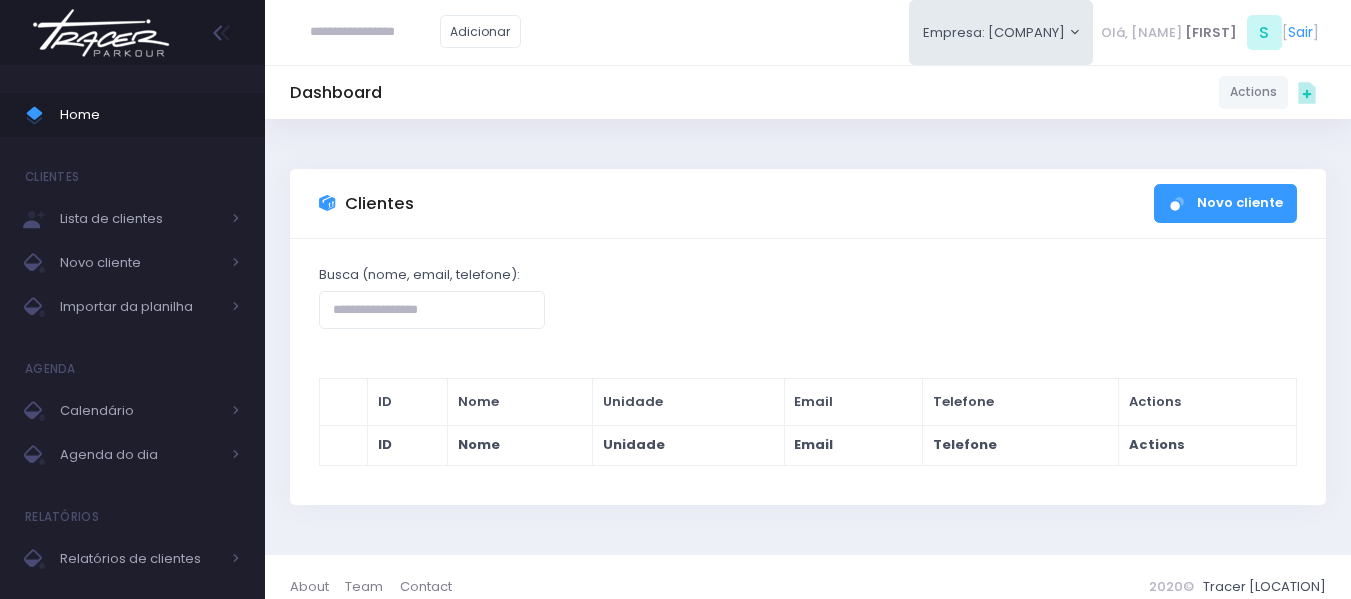 scroll, scrollTop: 0, scrollLeft: 0, axis: both 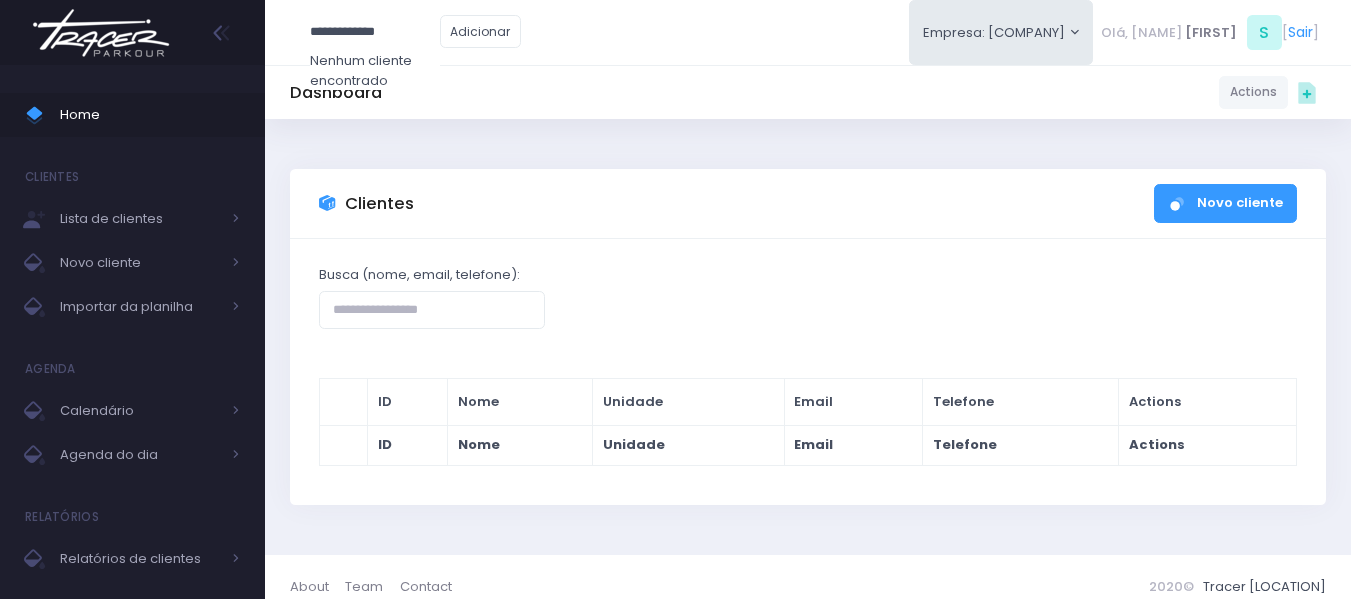 click on "**********" at bounding box center (375, 32) 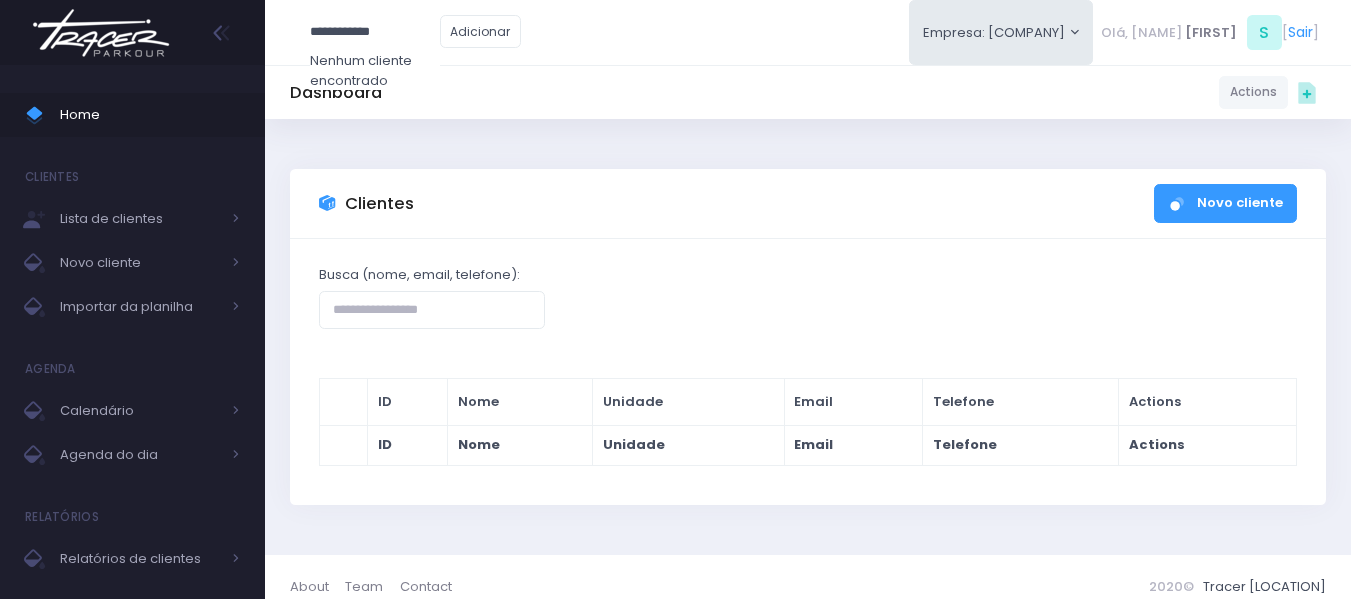 drag, startPoint x: 323, startPoint y: 33, endPoint x: 278, endPoint y: 29, distance: 45.17743 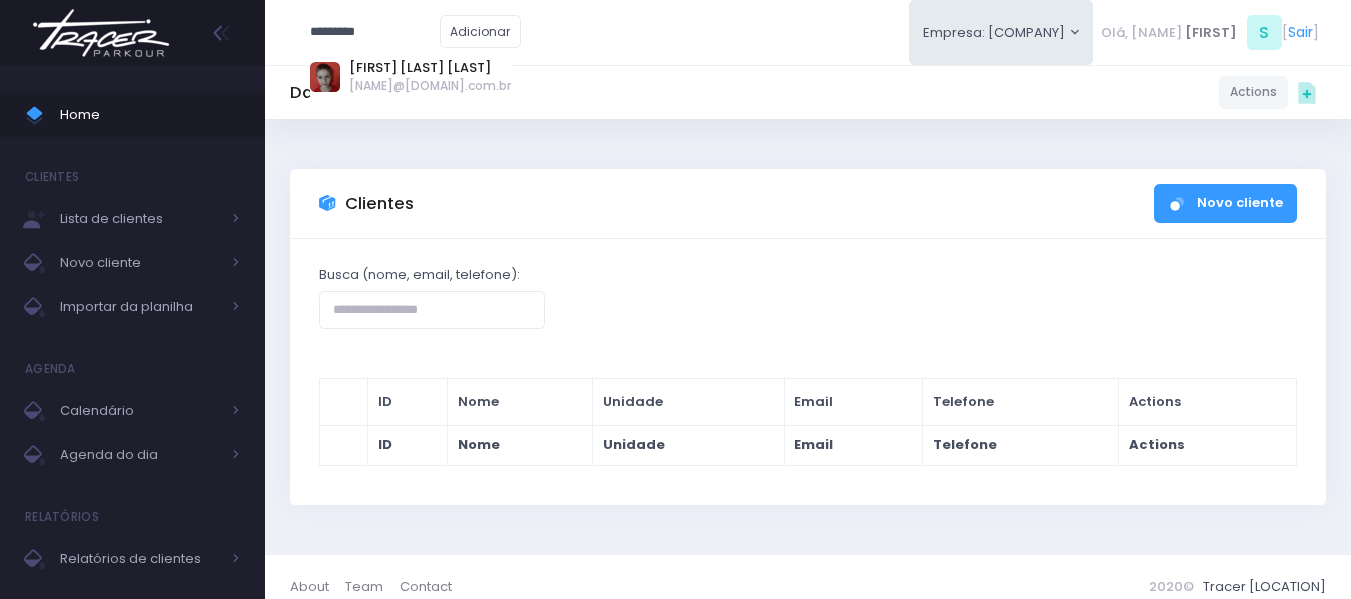 click on "Gustavo Neves Abi Jaudi" at bounding box center [394, 87] 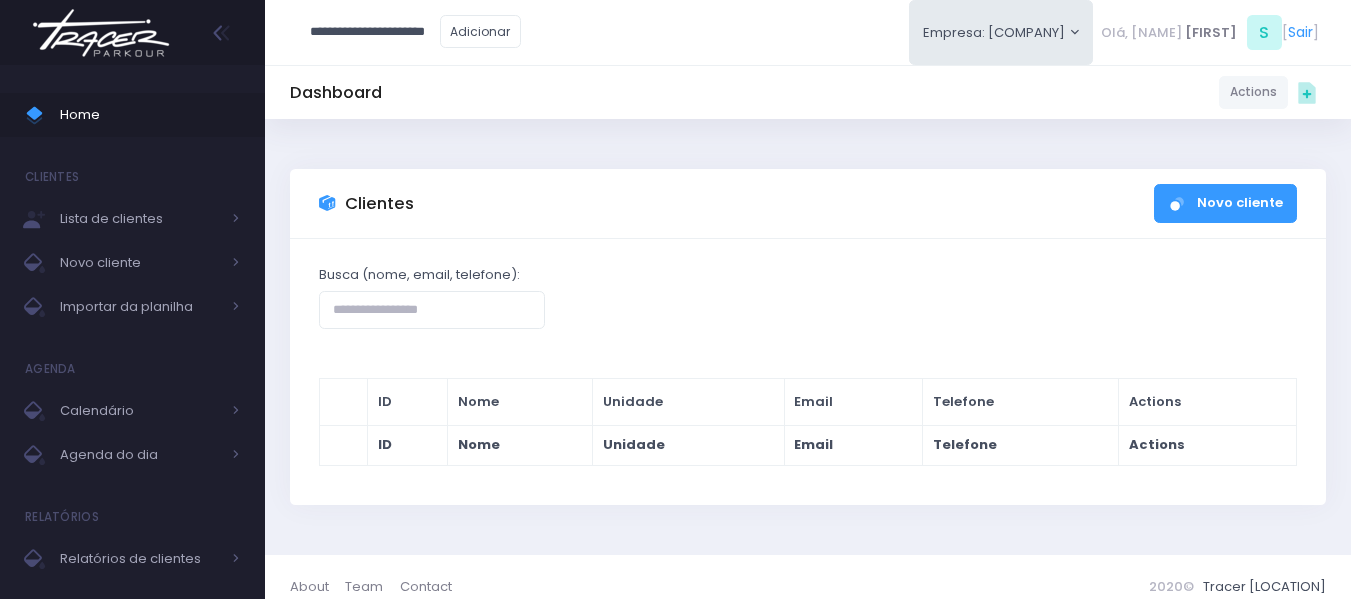type on "**********" 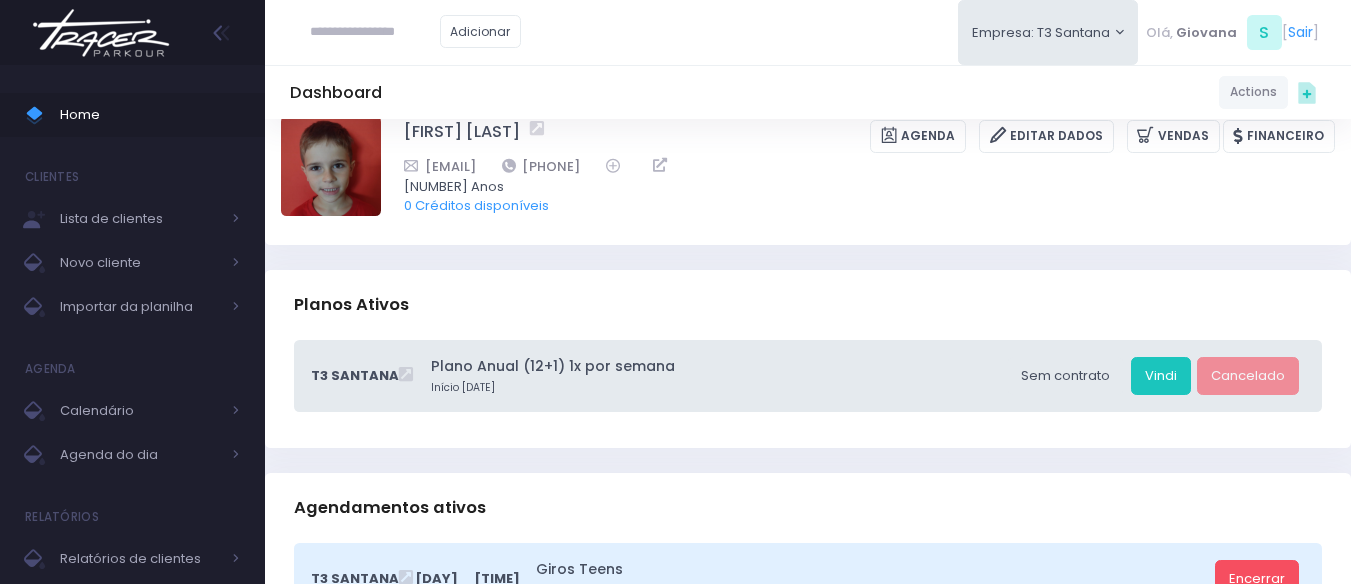 scroll, scrollTop: 0, scrollLeft: 0, axis: both 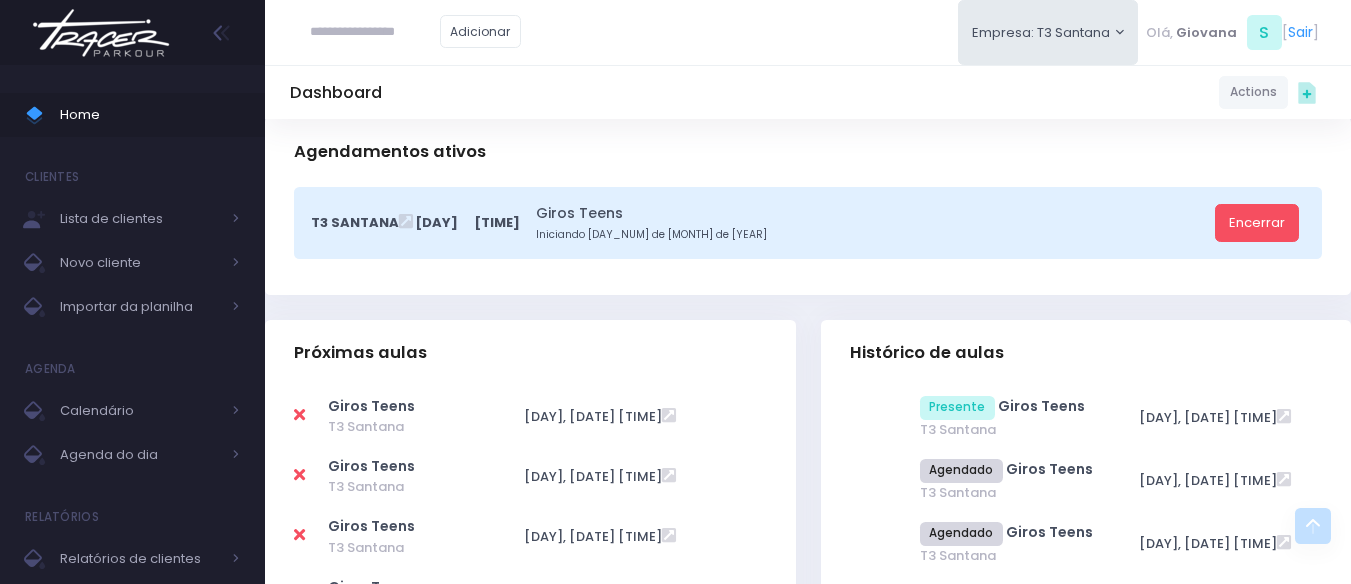 click at bounding box center (299, 415) 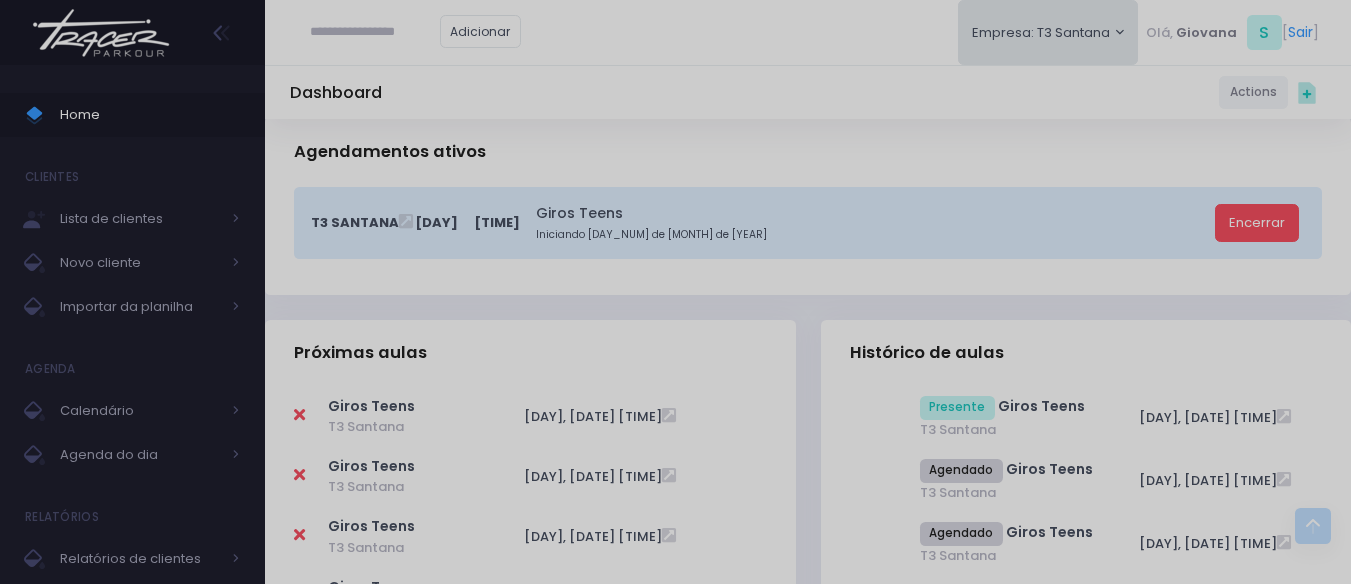 scroll, scrollTop: 0, scrollLeft: 0, axis: both 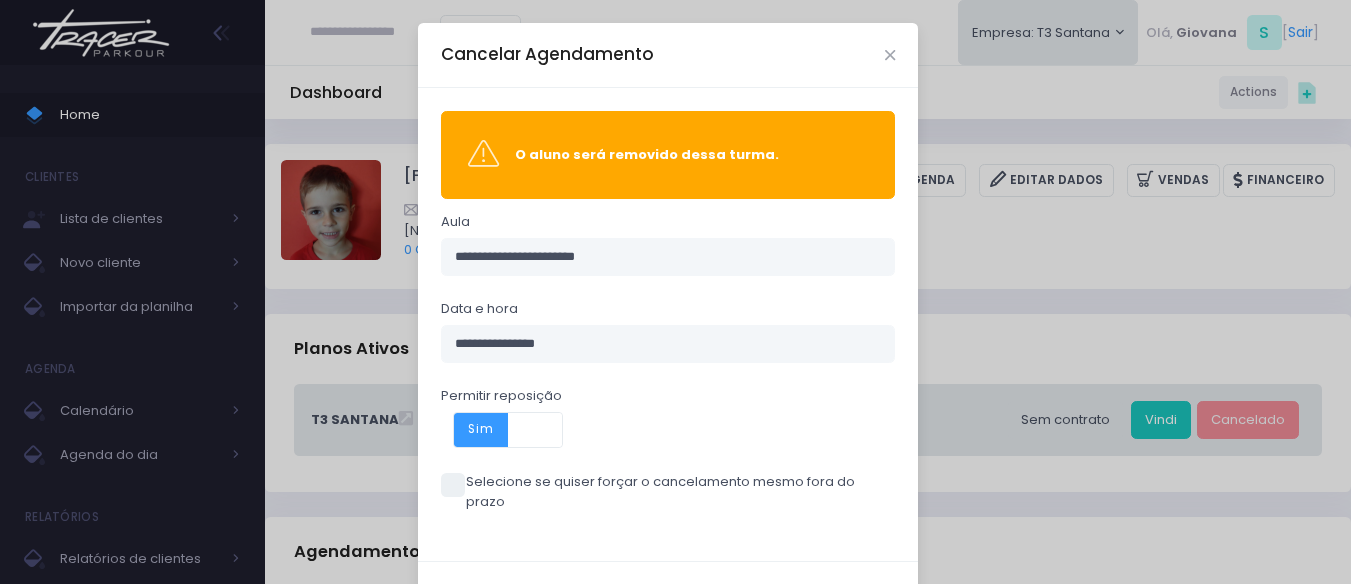 click at bounding box center [535, 430] 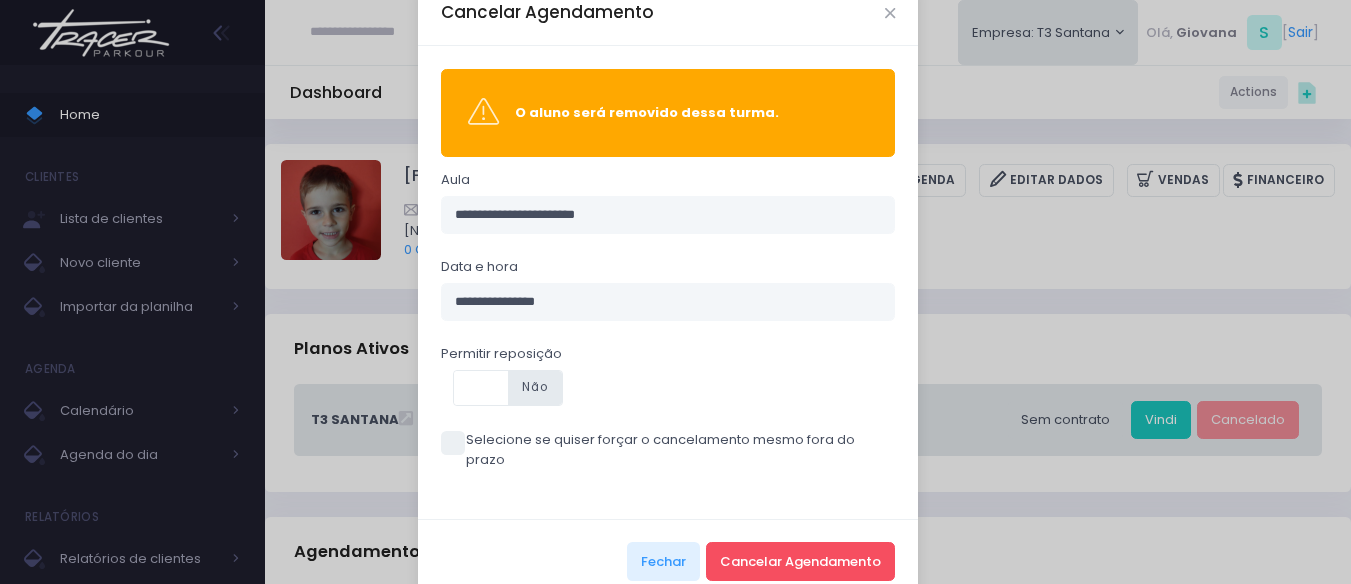 scroll, scrollTop: 65, scrollLeft: 0, axis: vertical 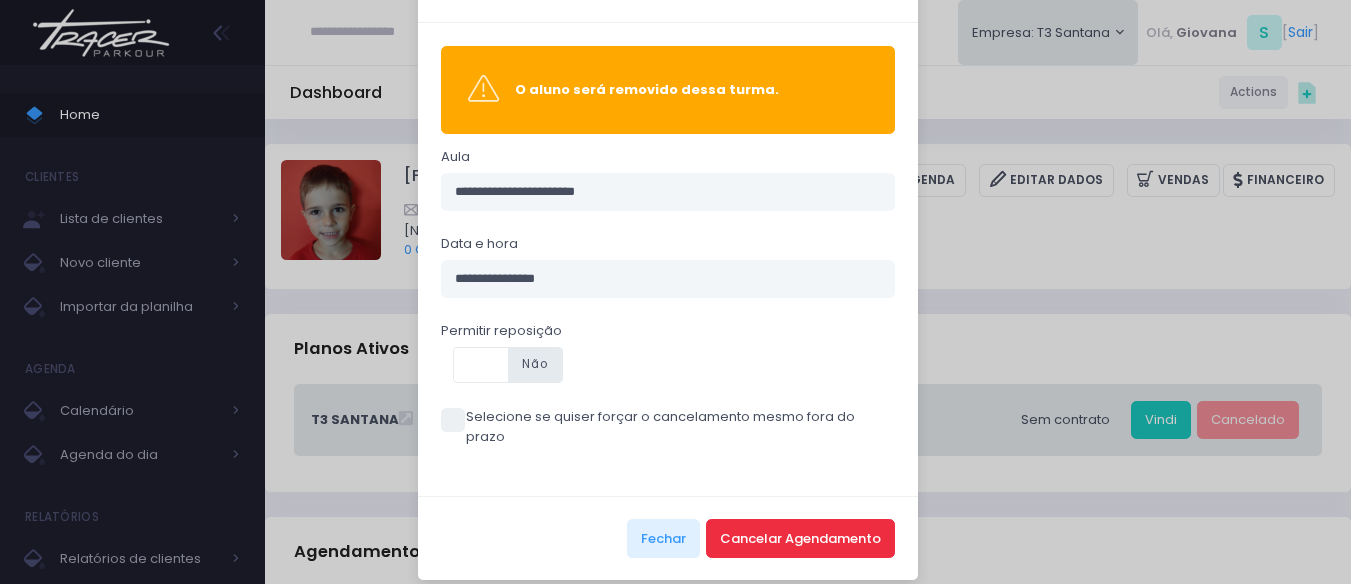 click on "Cancelar Agendamento" at bounding box center (800, 538) 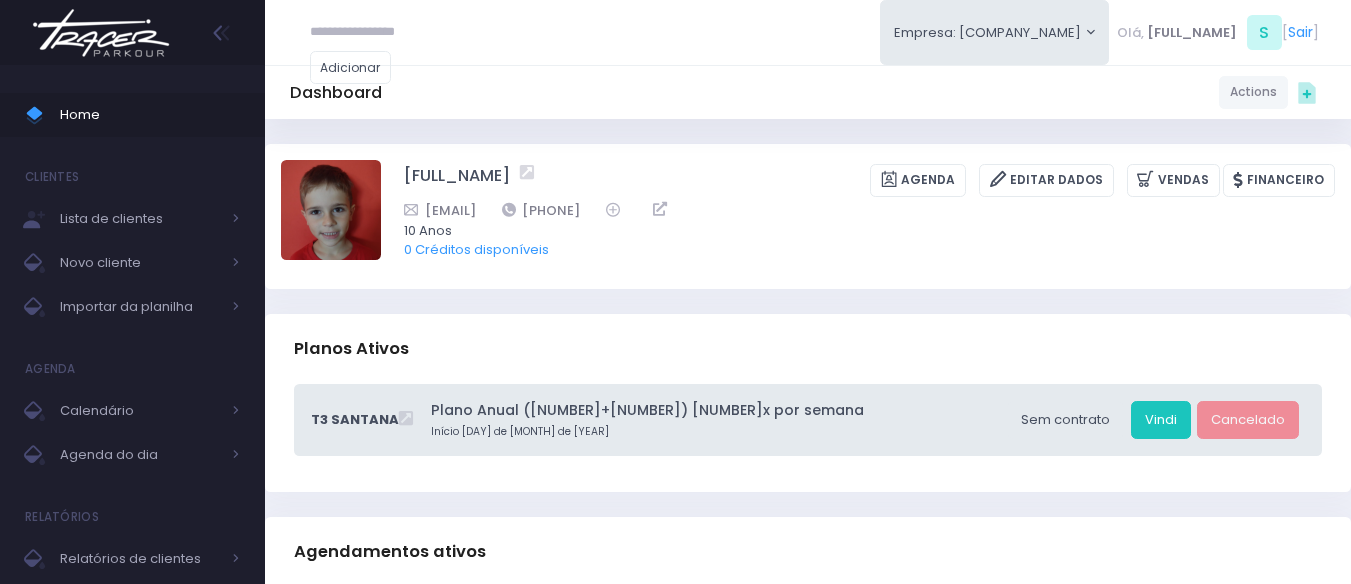 scroll, scrollTop: 0, scrollLeft: 0, axis: both 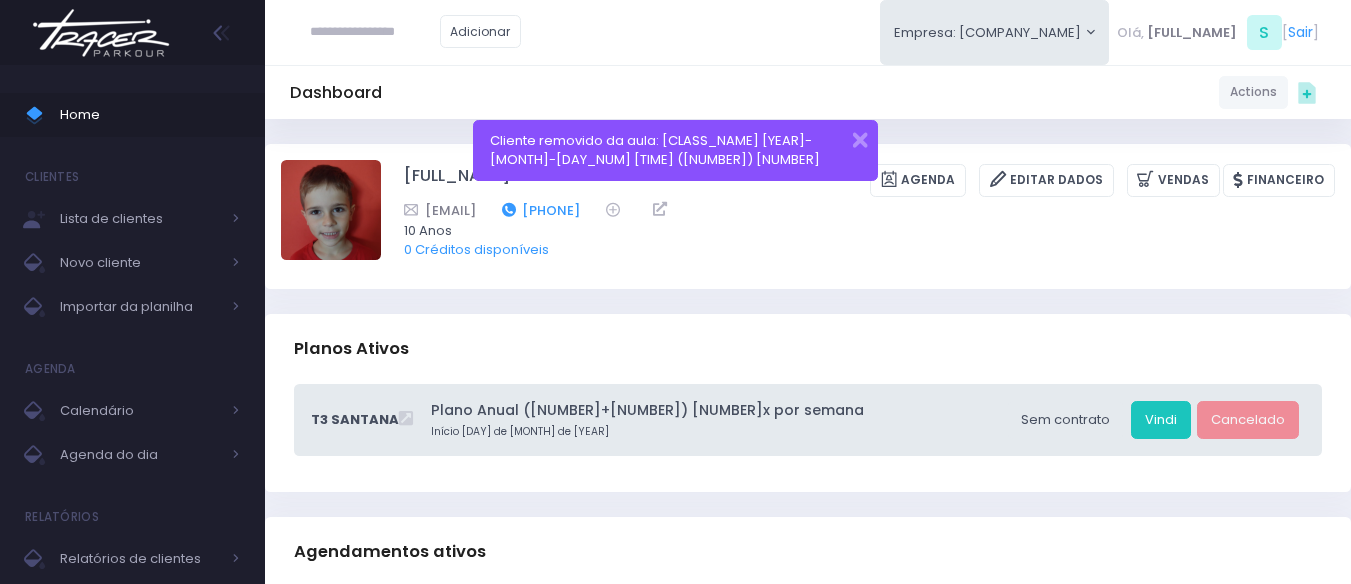 drag, startPoint x: 696, startPoint y: 207, endPoint x: 615, endPoint y: 213, distance: 81.22192 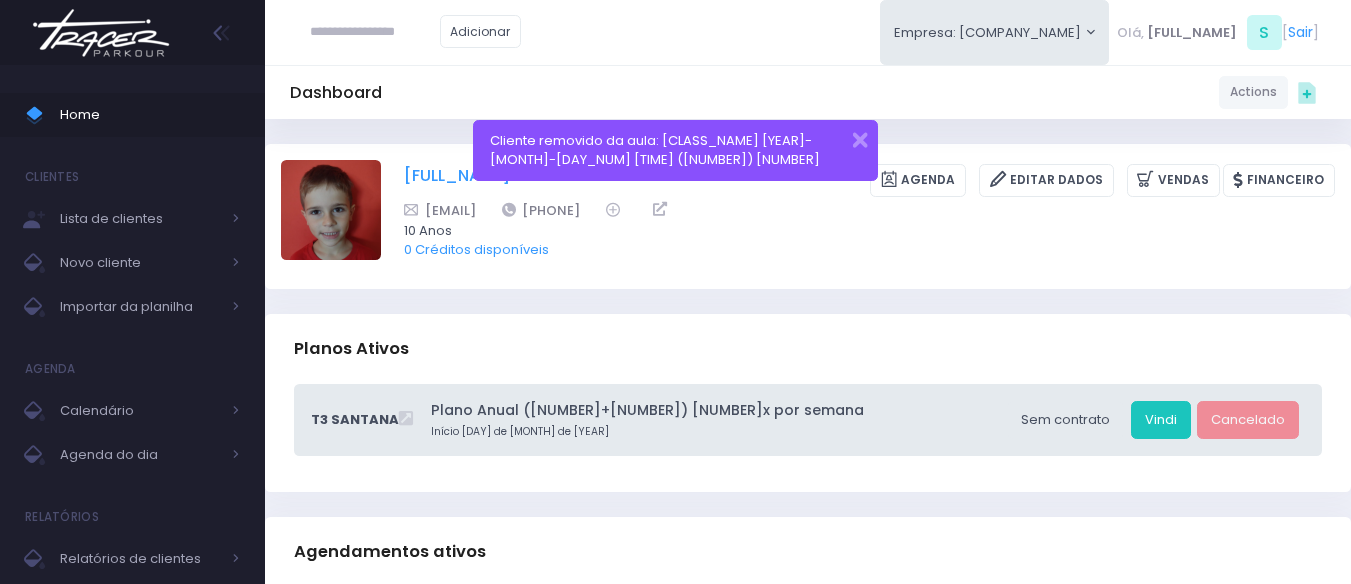 copy on "982890344" 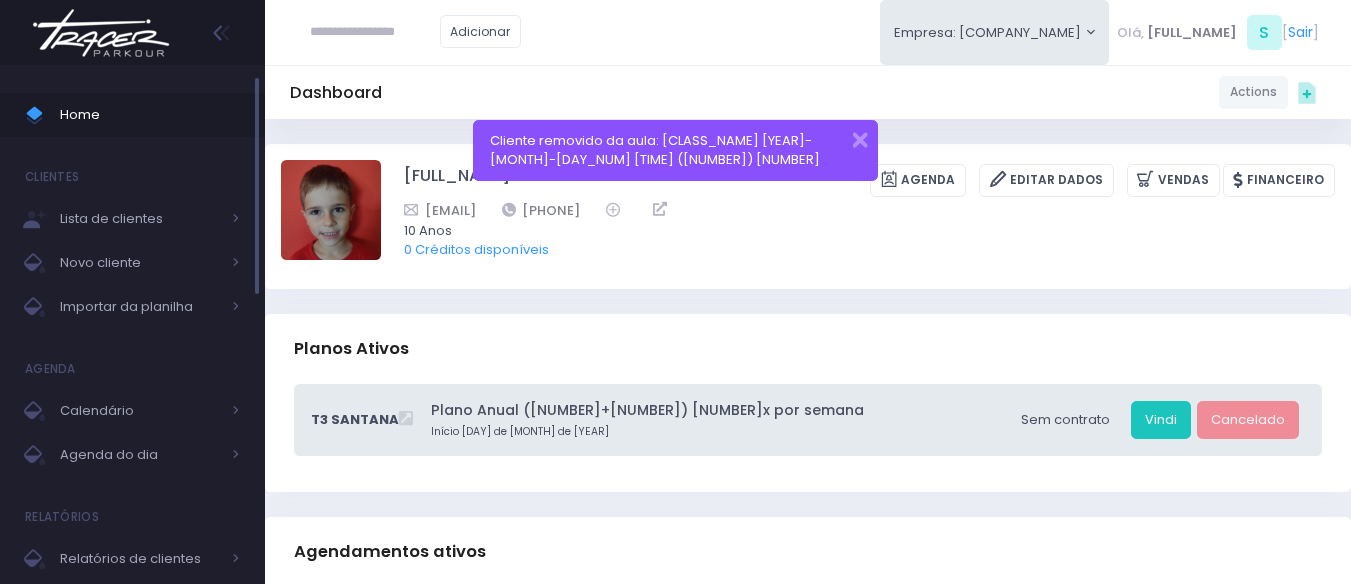 click on "Home" at bounding box center [150, 115] 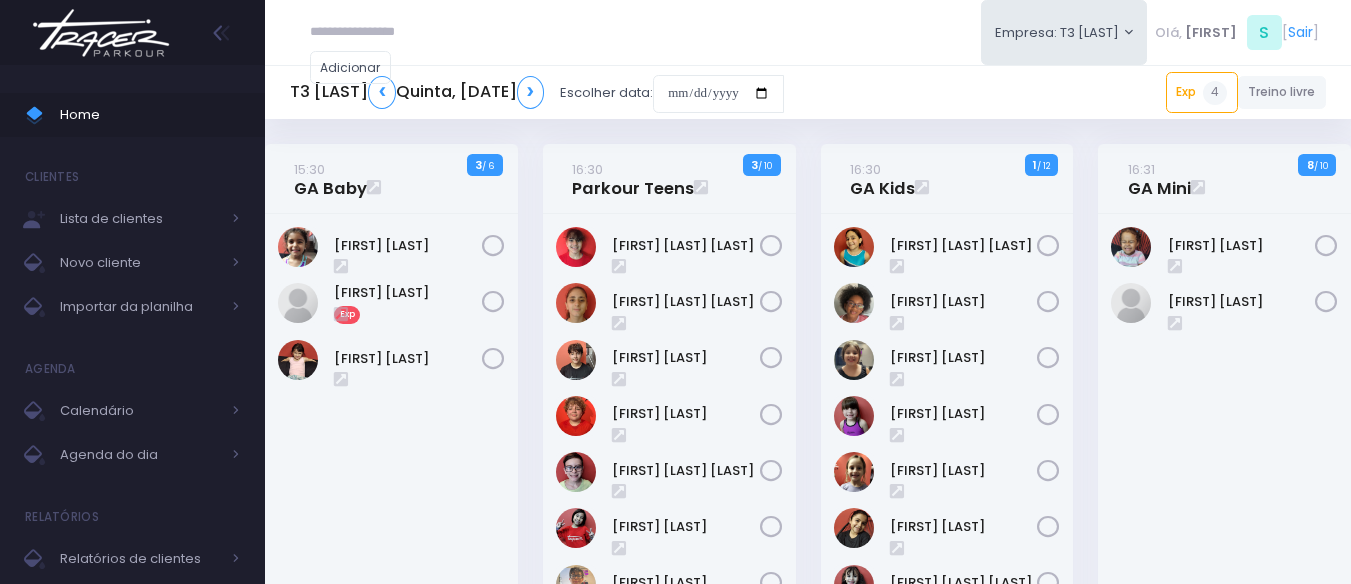scroll, scrollTop: 0, scrollLeft: 0, axis: both 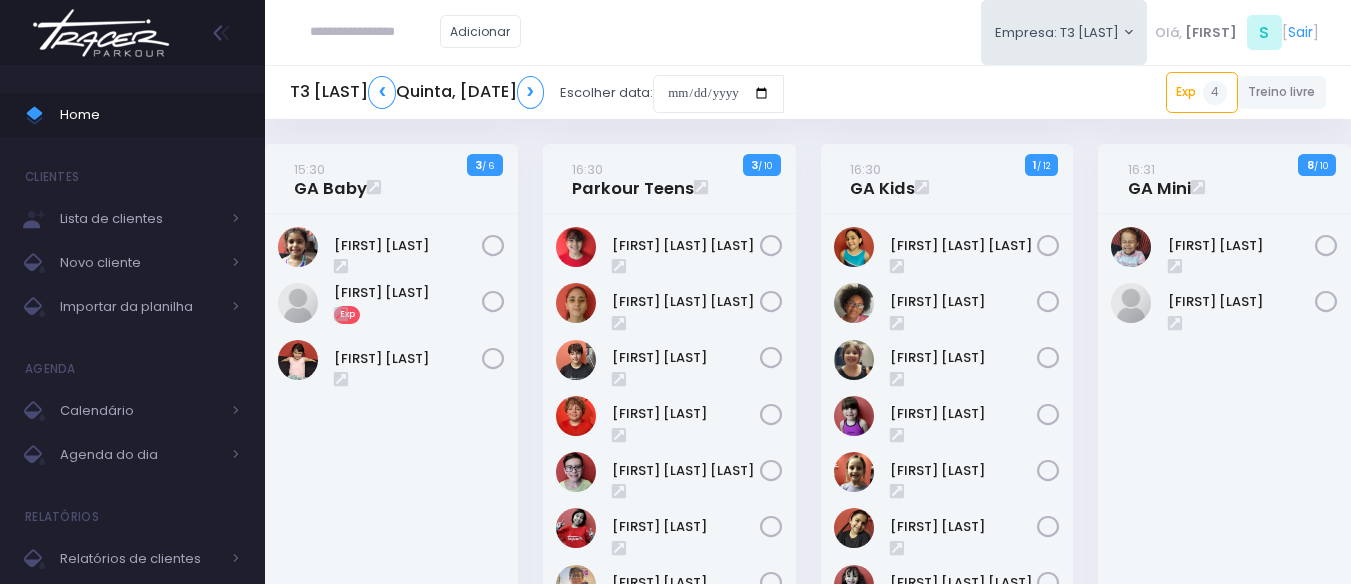 click on "[TIME] [ACTIVITY]" at bounding box center (947, 516) 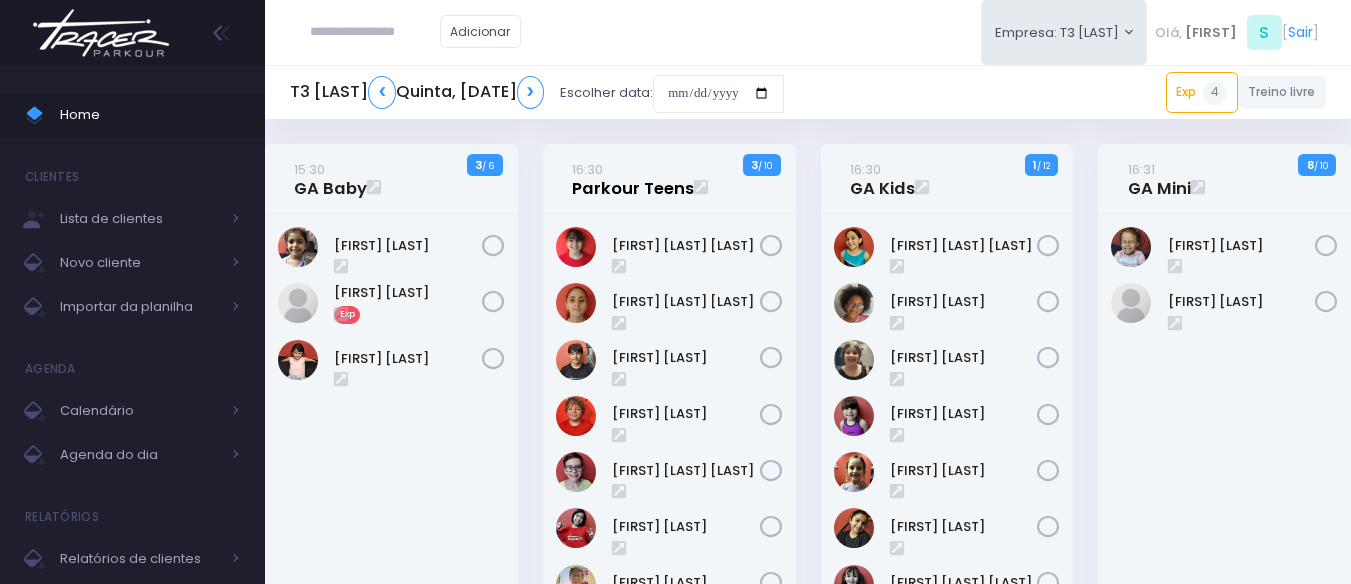 click on "16:30 Parkour Teens" at bounding box center [633, 179] 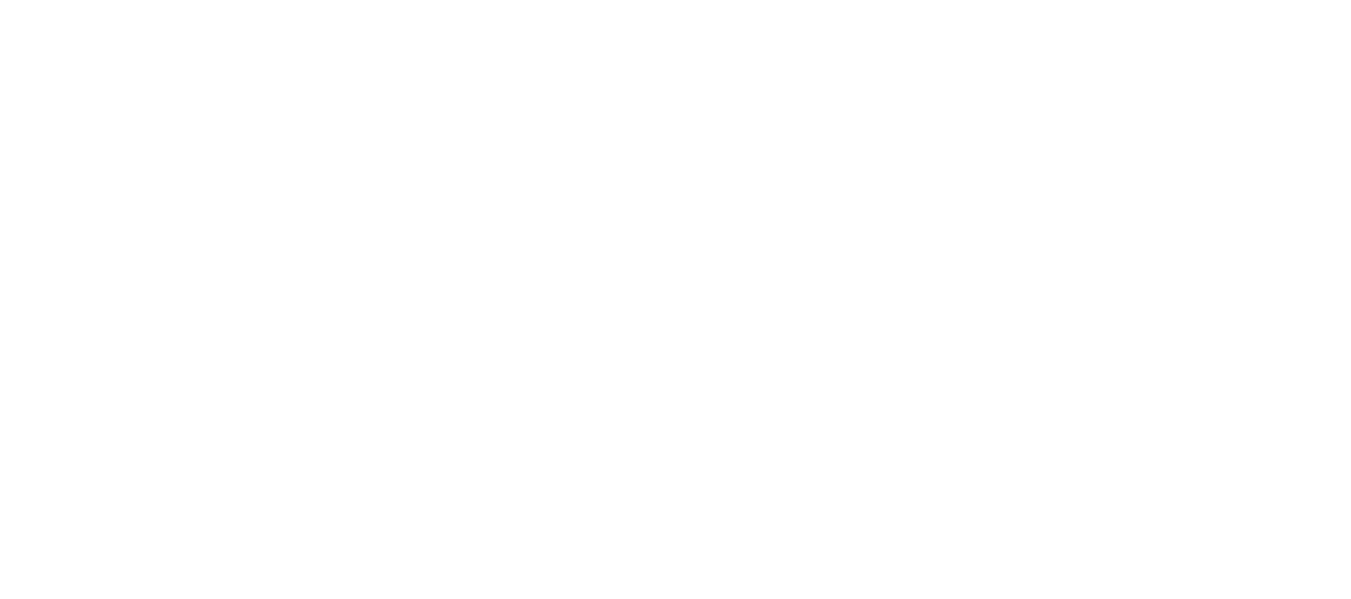 scroll, scrollTop: 0, scrollLeft: 0, axis: both 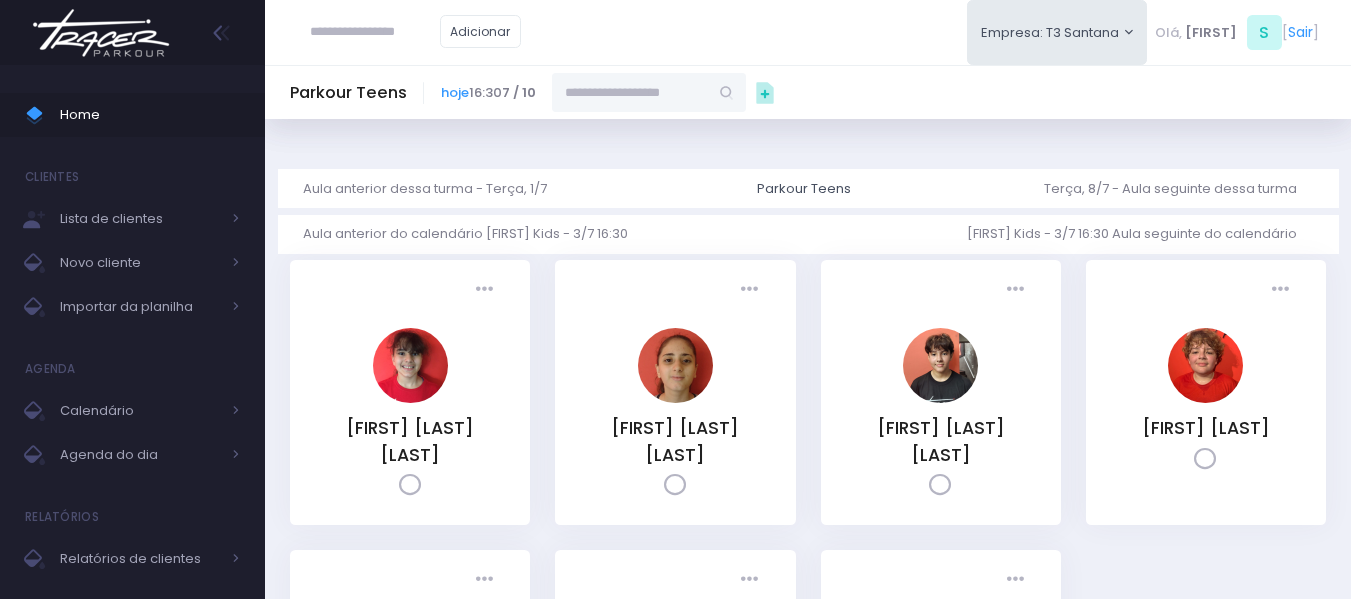 click at bounding box center [641, 92] 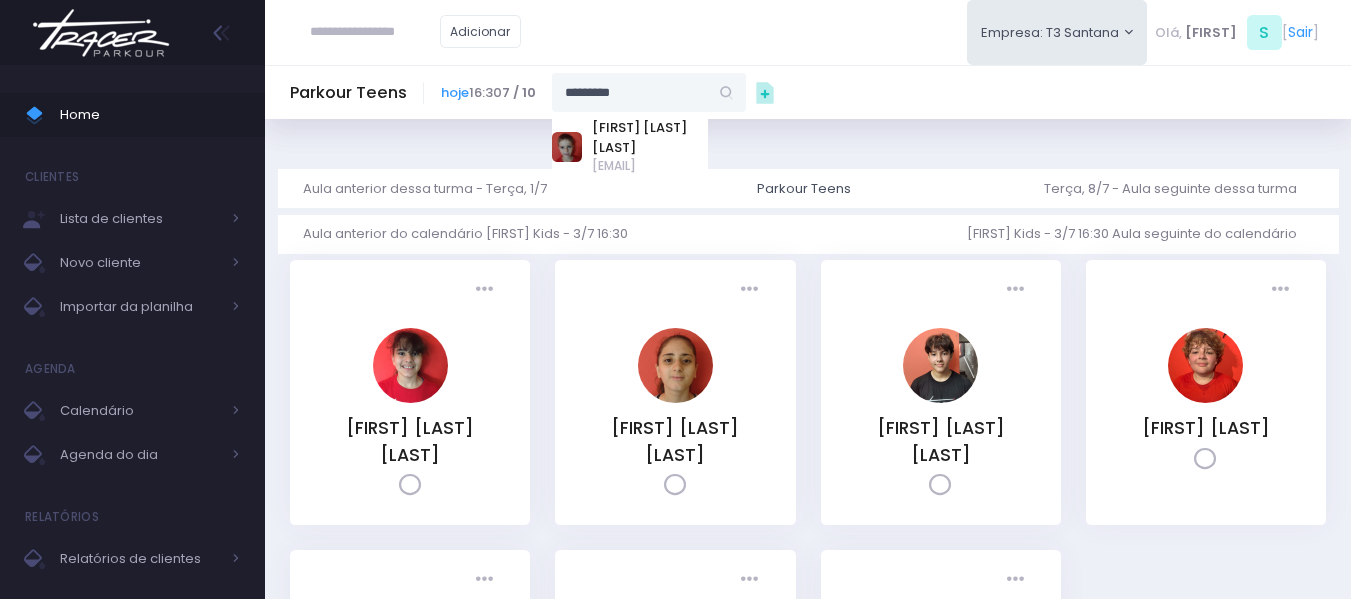 click on "Gustavo Neves Abi Jaudi" at bounding box center (661, 137) 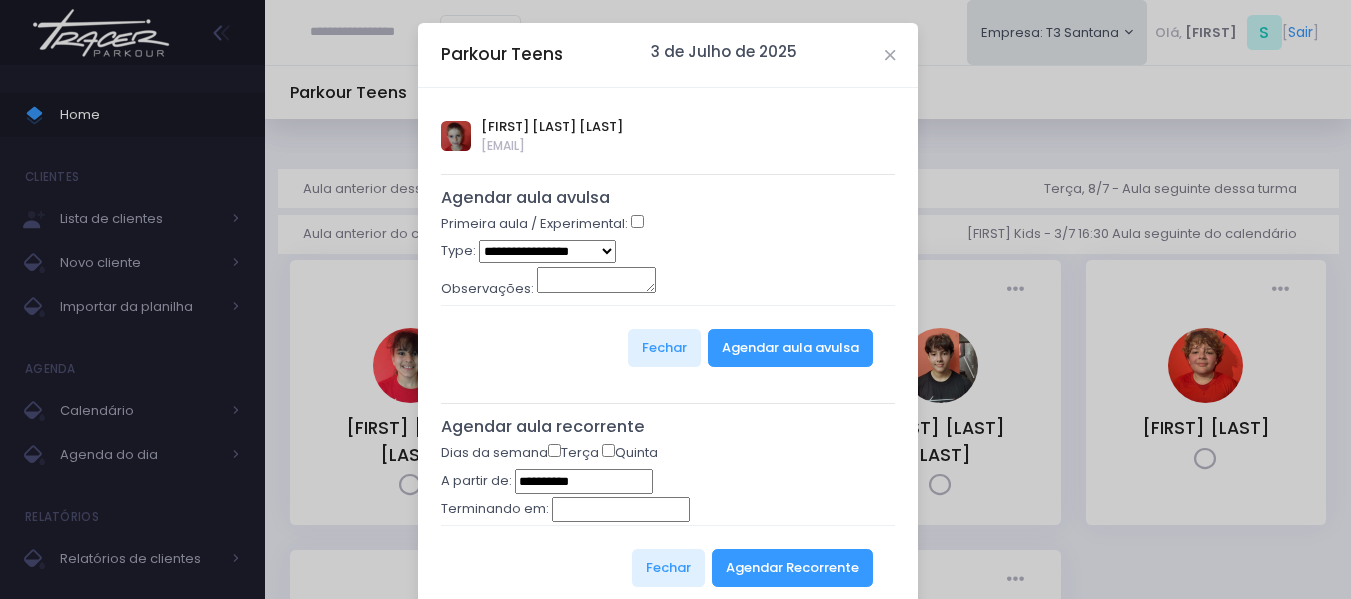type on "**********" 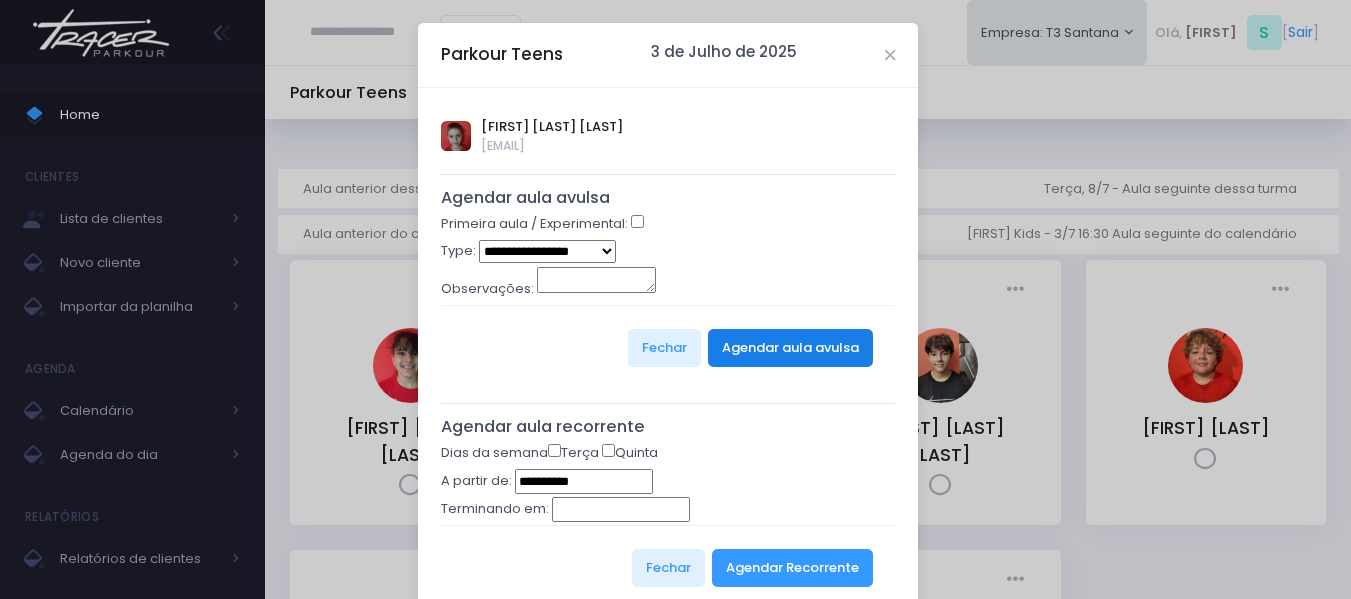 click on "Agendar aula avulsa" at bounding box center (790, 348) 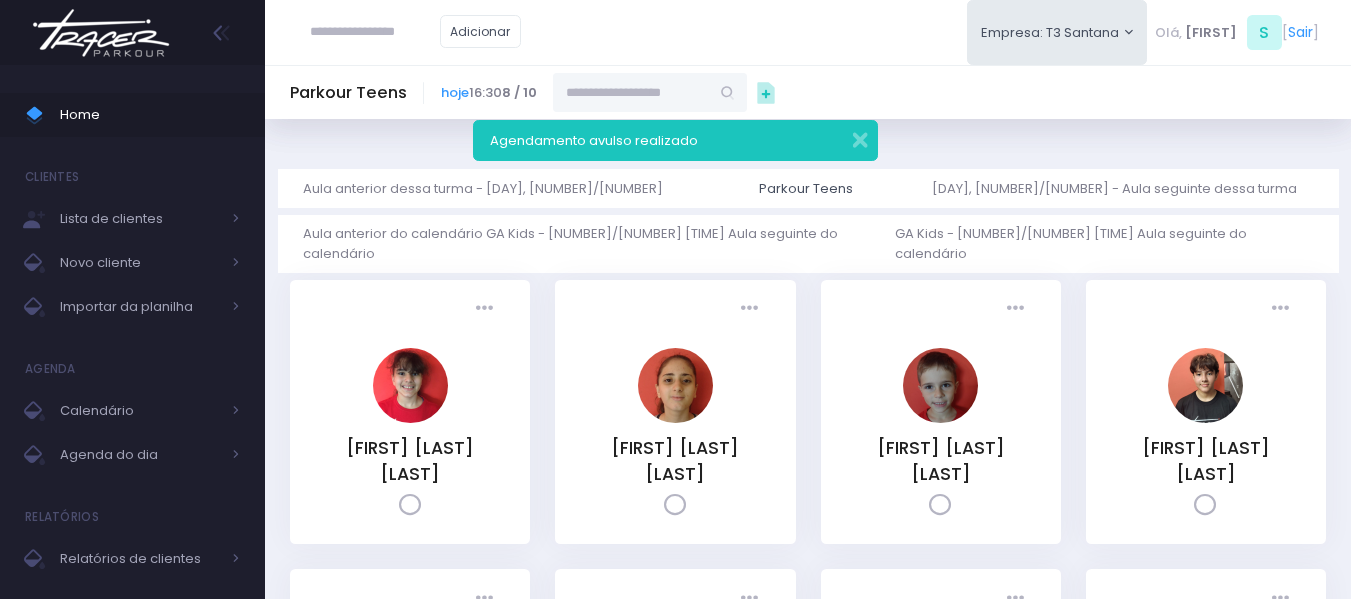 scroll, scrollTop: 0, scrollLeft: 0, axis: both 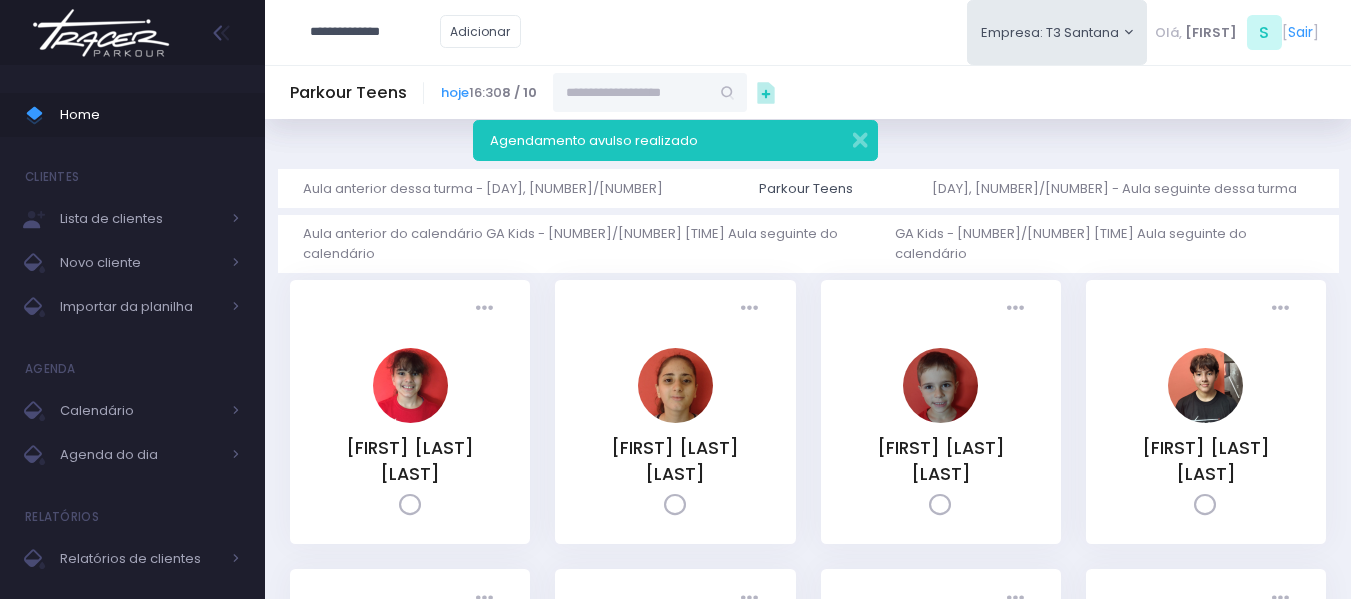 type on "**********" 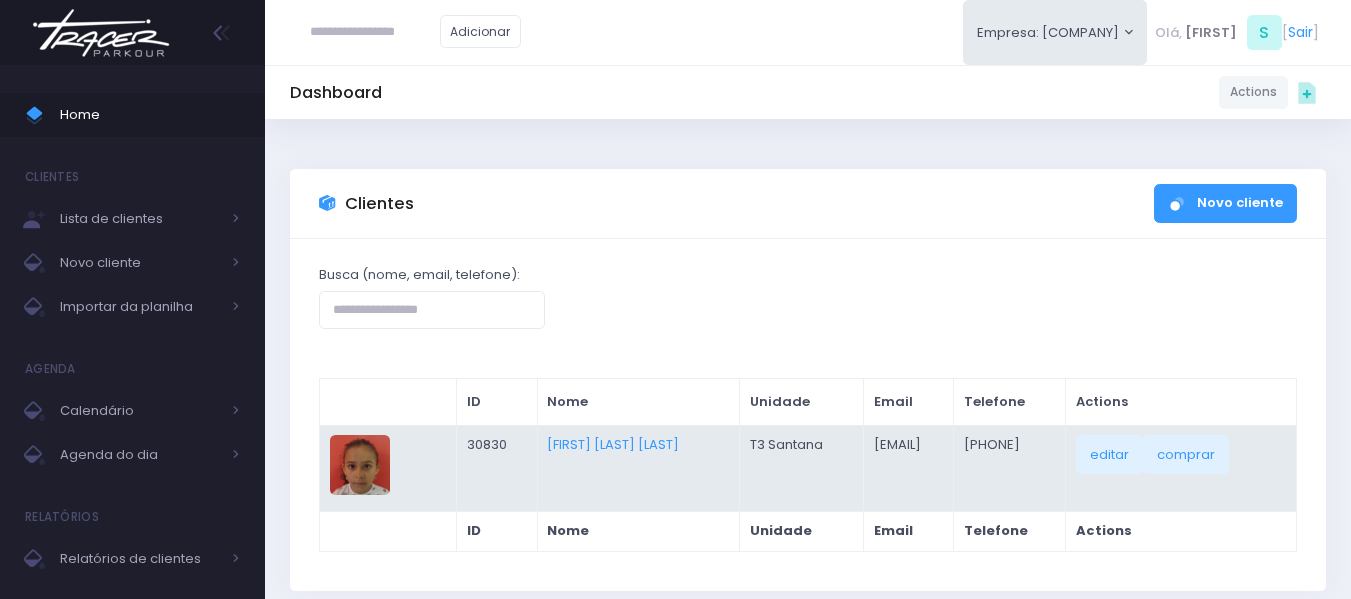 scroll, scrollTop: 0, scrollLeft: 0, axis: both 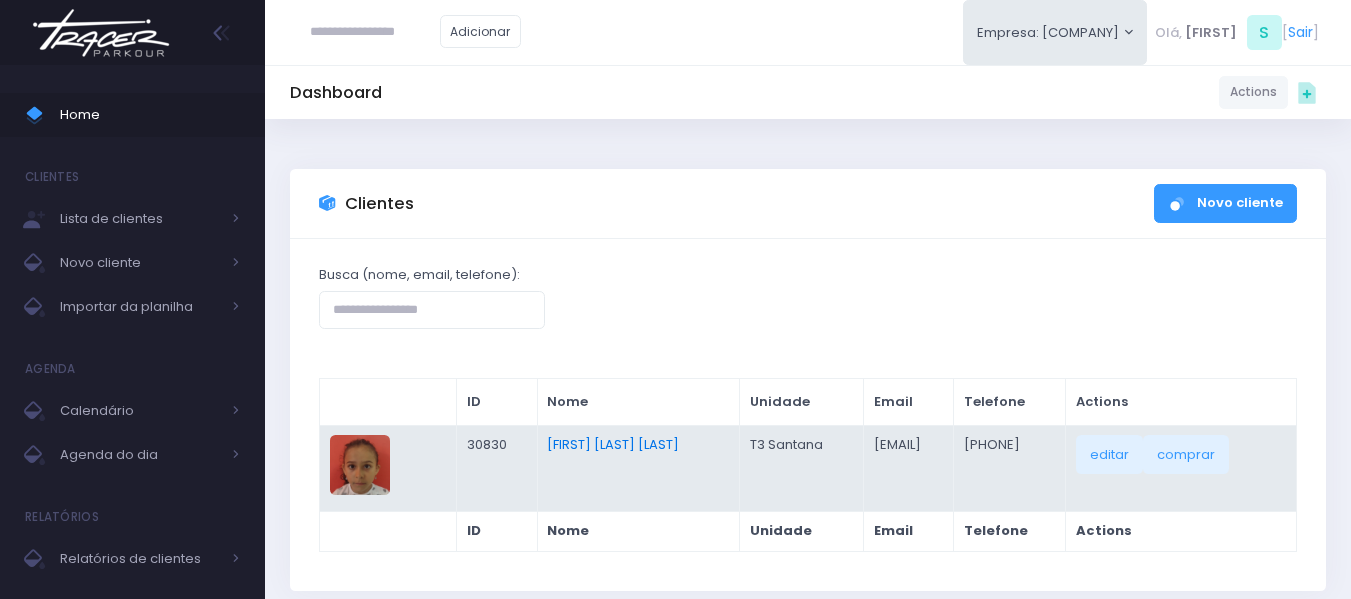 click on "[FIRST] [LAST]" at bounding box center (670, 444) 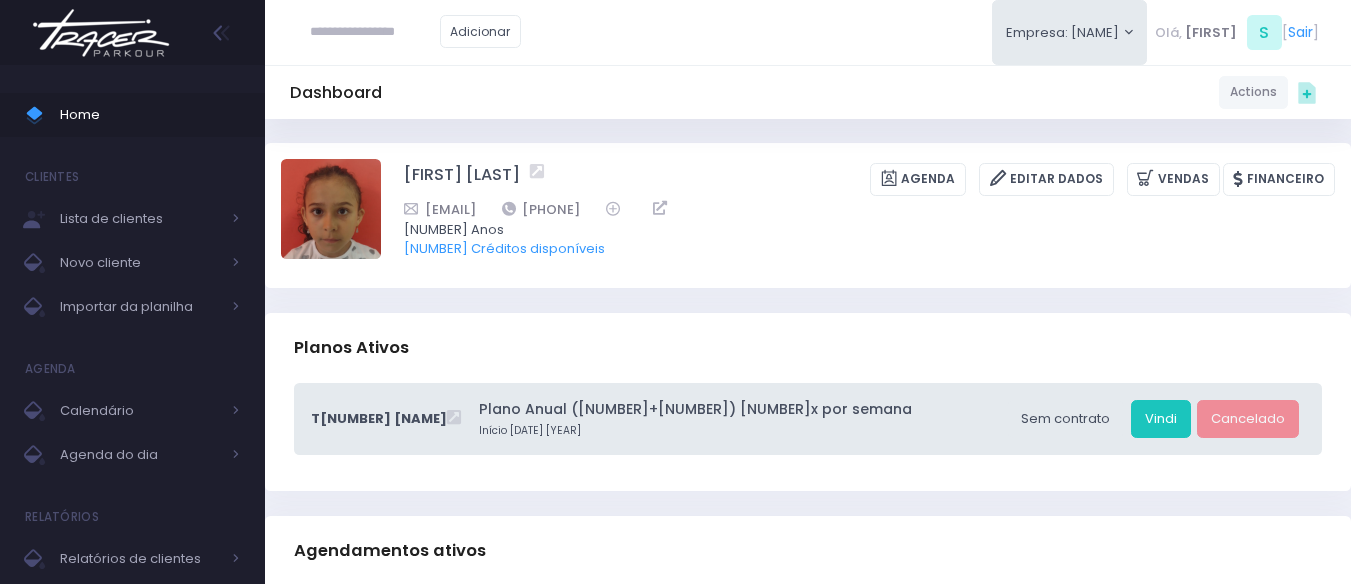 scroll, scrollTop: 0, scrollLeft: 0, axis: both 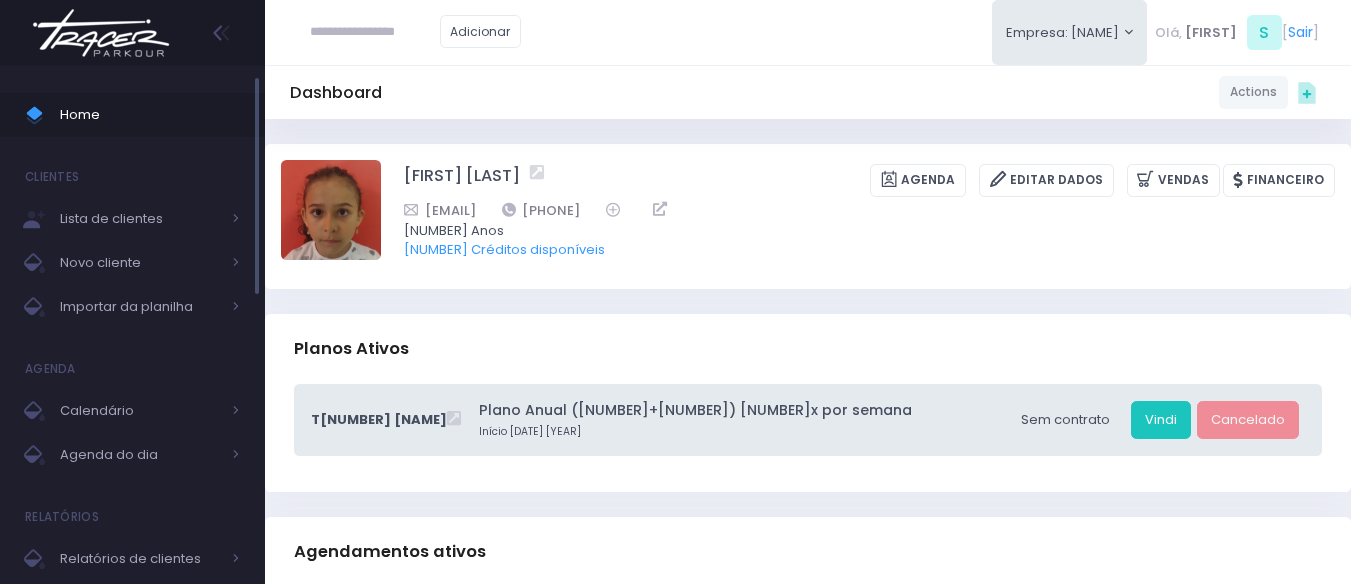 click on "Home" at bounding box center [150, 115] 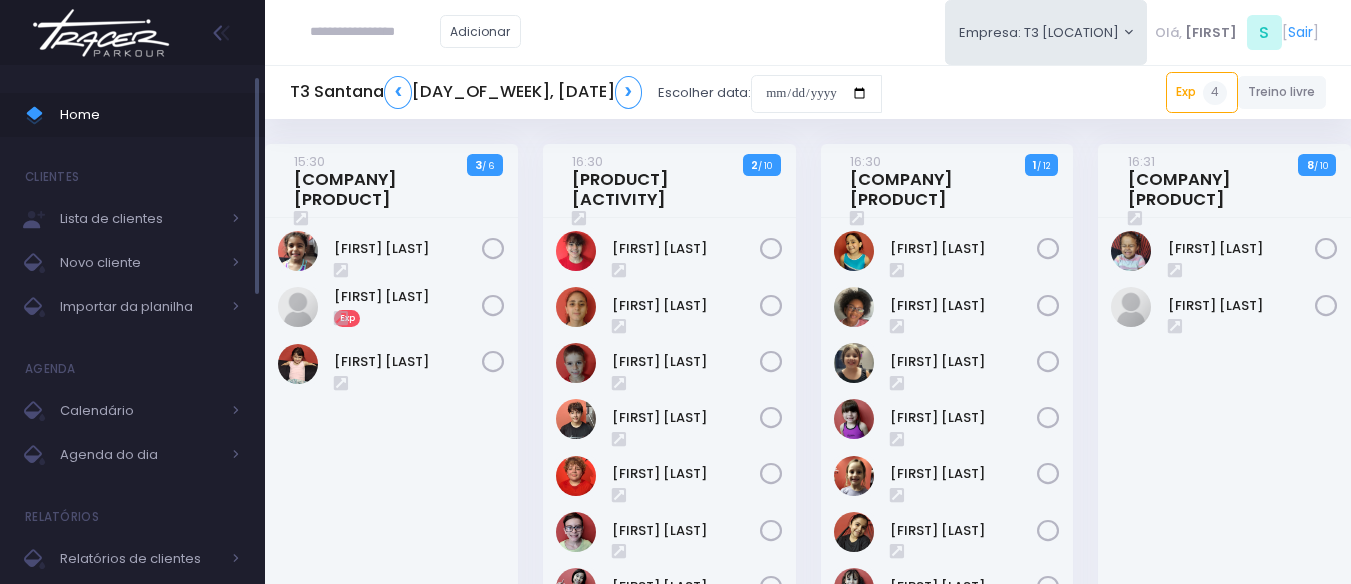 scroll, scrollTop: 0, scrollLeft: 0, axis: both 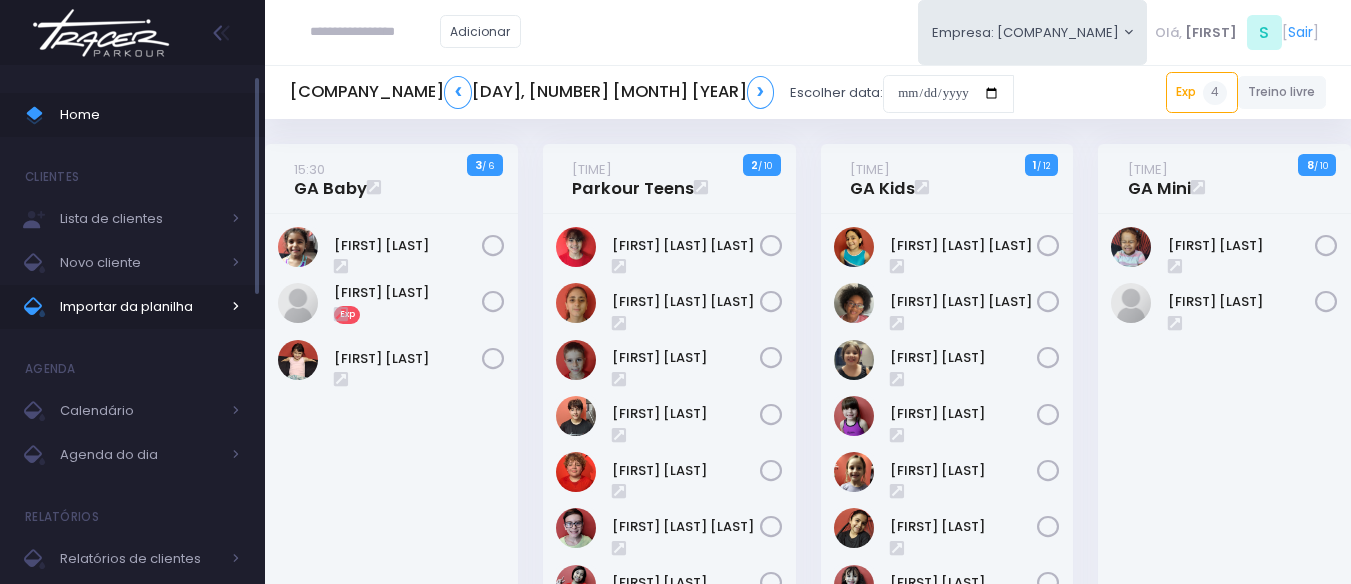 click on "Importar da planilha" at bounding box center (140, 307) 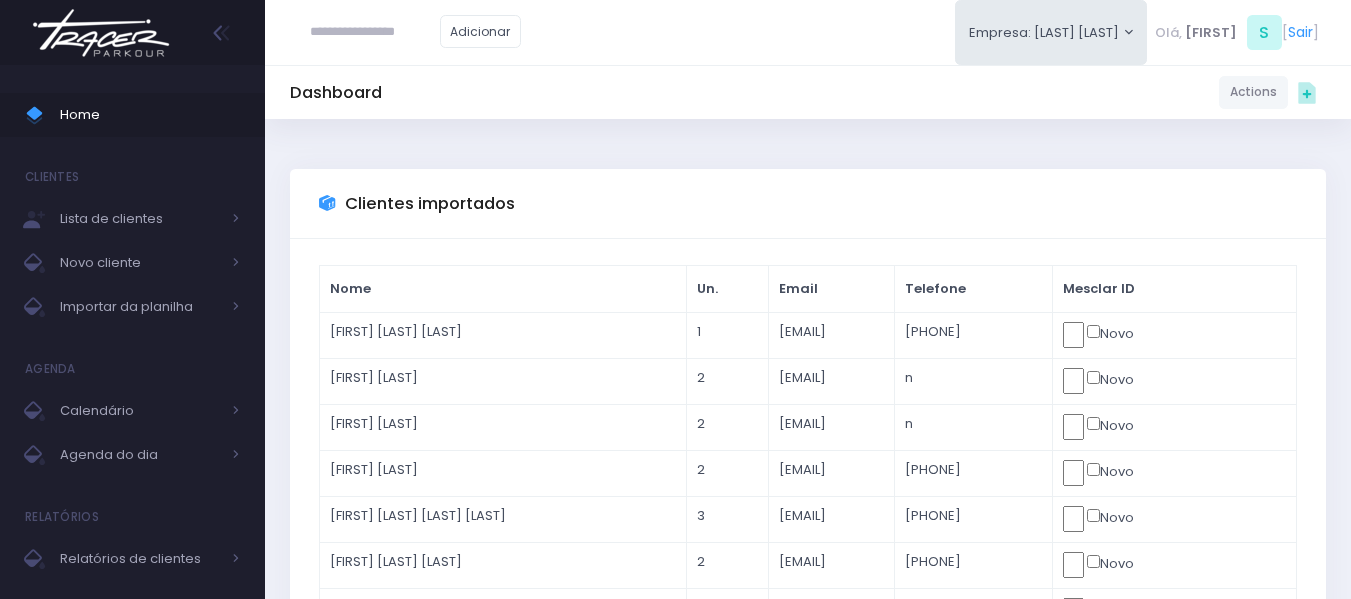 scroll, scrollTop: 0, scrollLeft: 0, axis: both 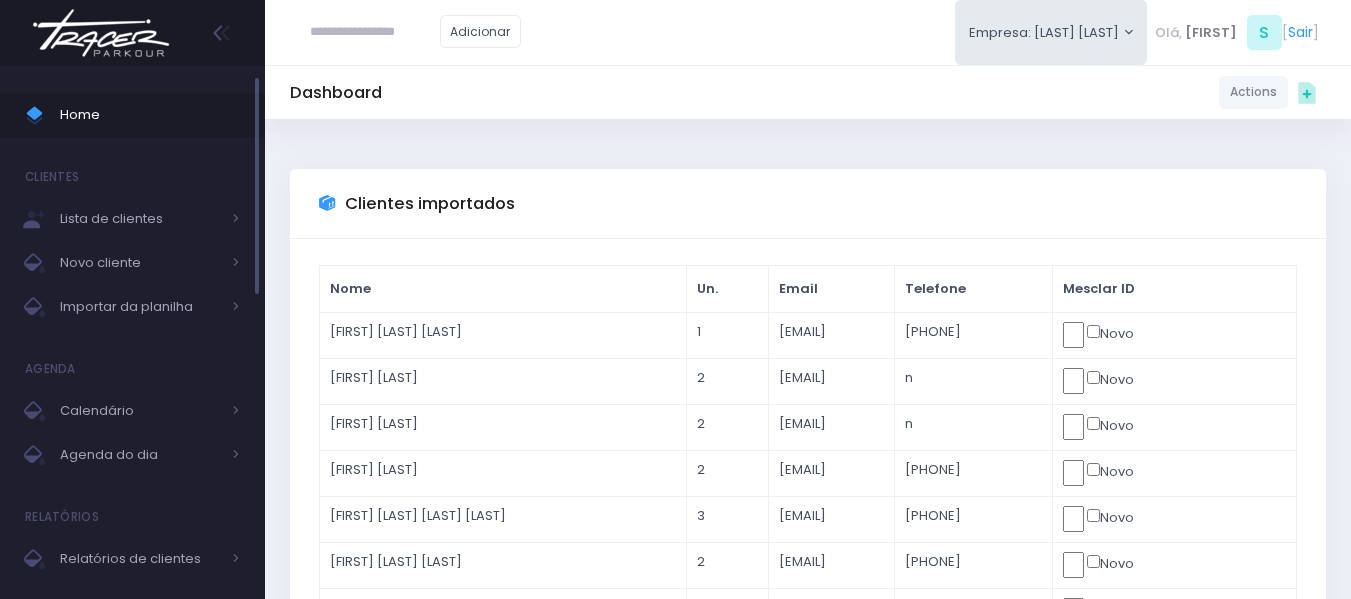 click on "Home" at bounding box center [150, 115] 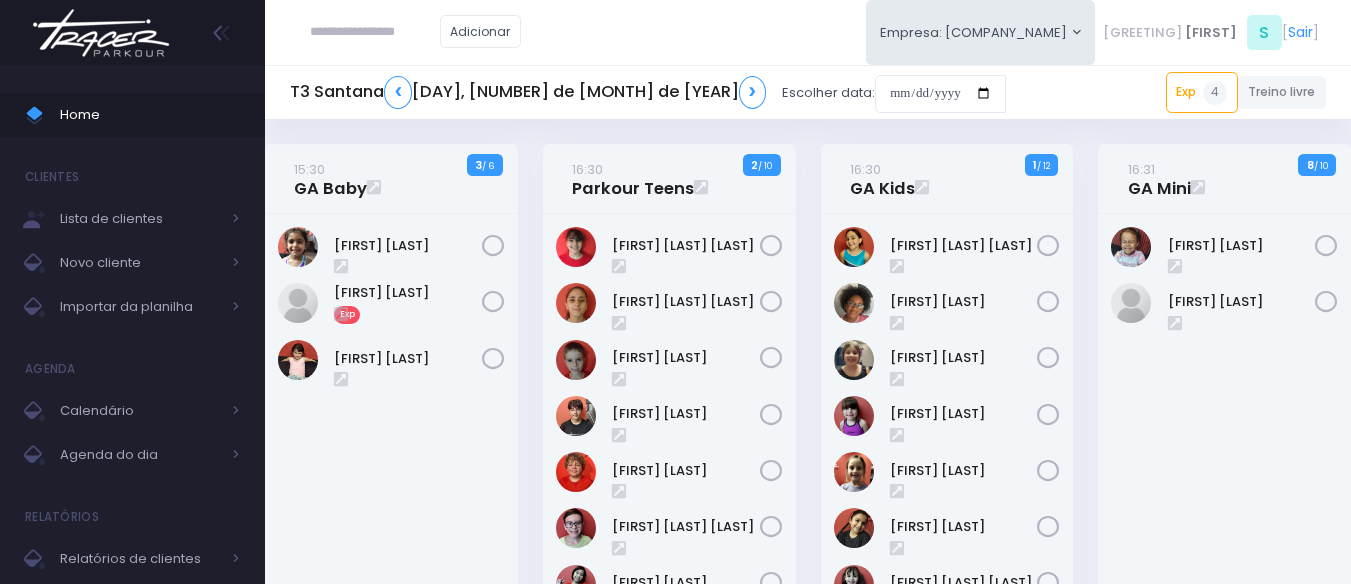 scroll, scrollTop: 0, scrollLeft: 0, axis: both 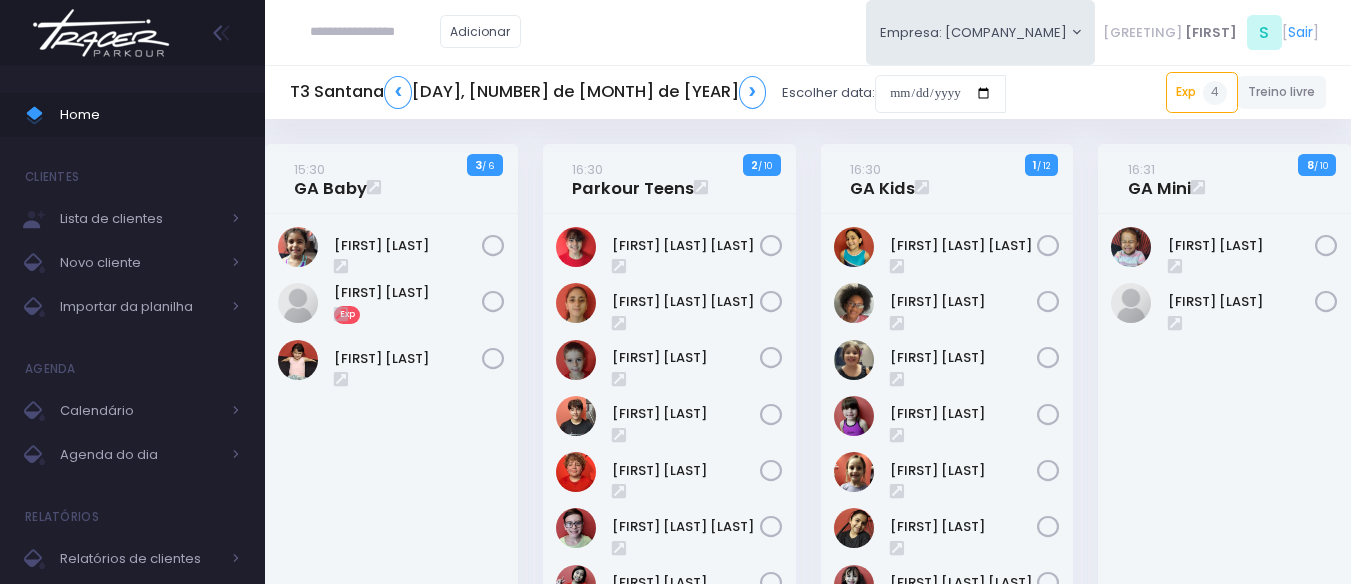 click on "16:30 Parkour Teens
2  / 10" at bounding box center [391, 179] 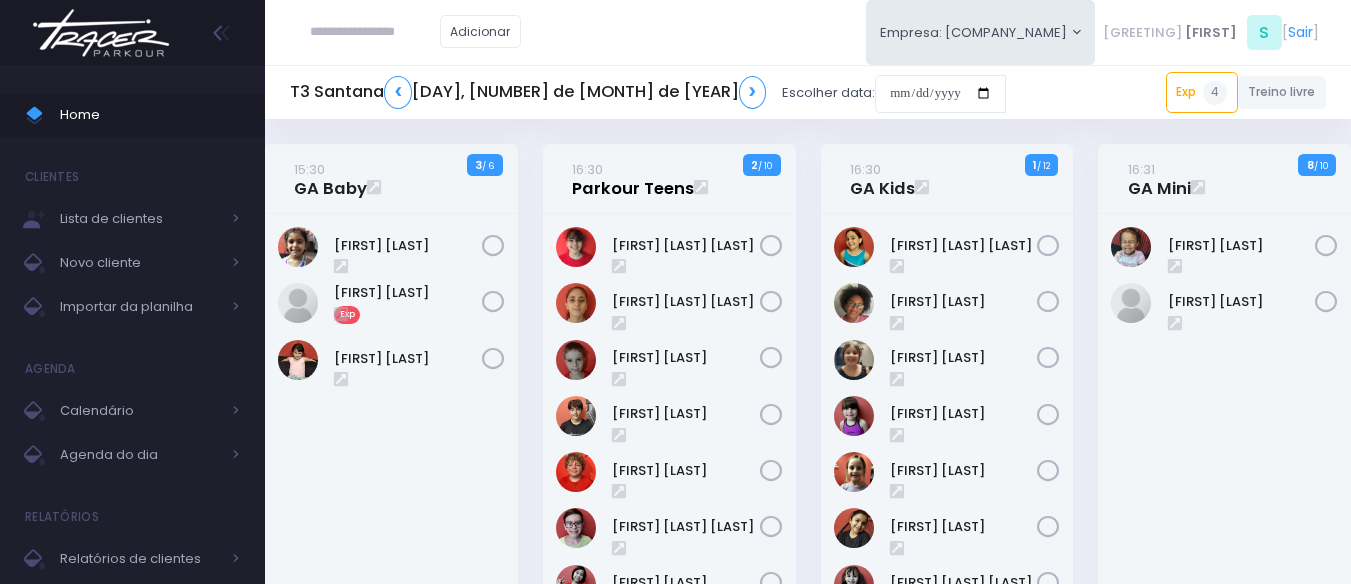 click on "16:30 Parkour Teens" at bounding box center [633, 179] 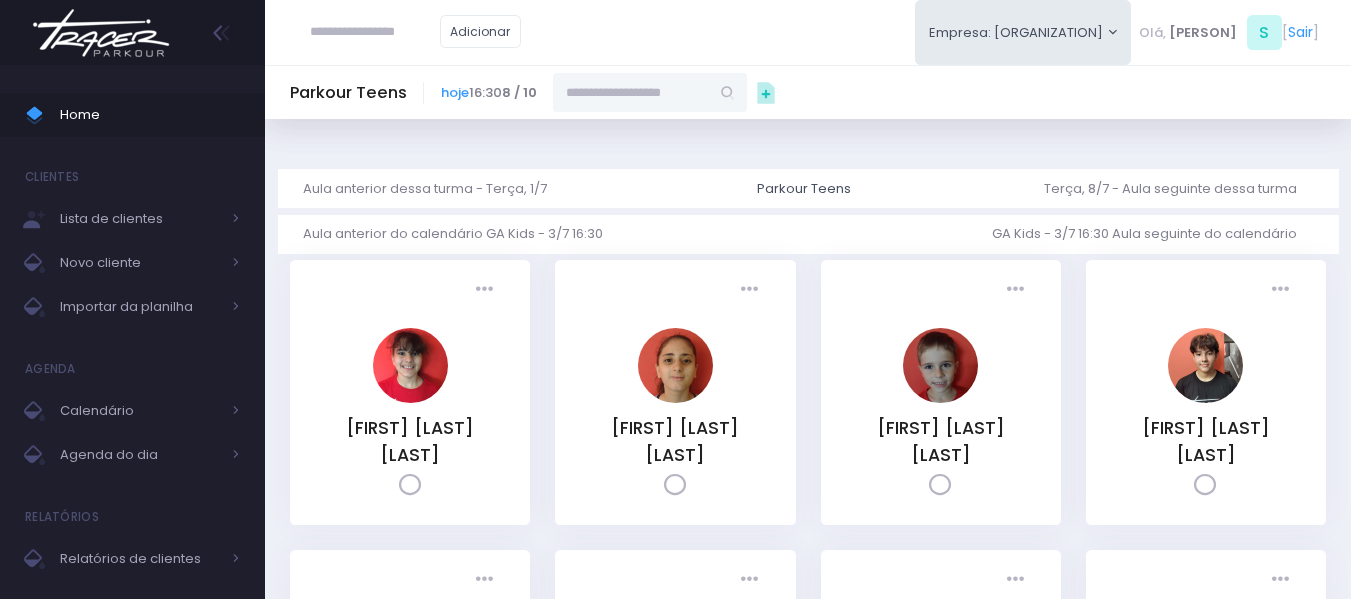 scroll, scrollTop: 0, scrollLeft: 0, axis: both 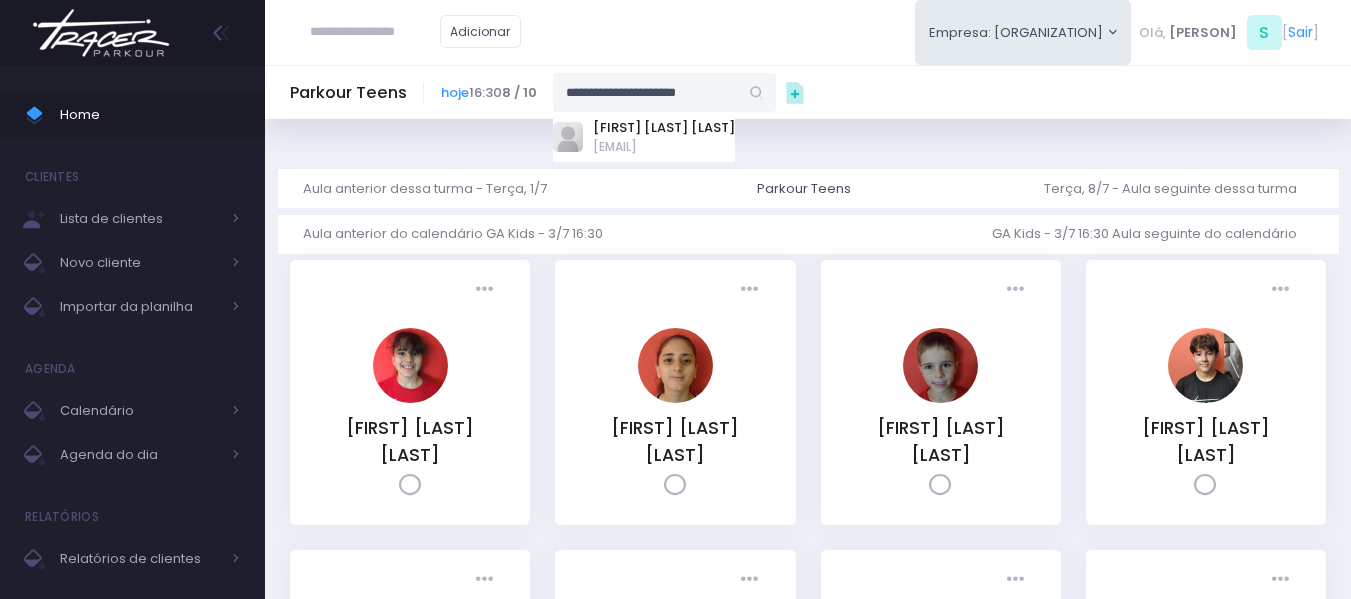 click on "Leonardo Andrade Lopes" at bounding box center (664, 128) 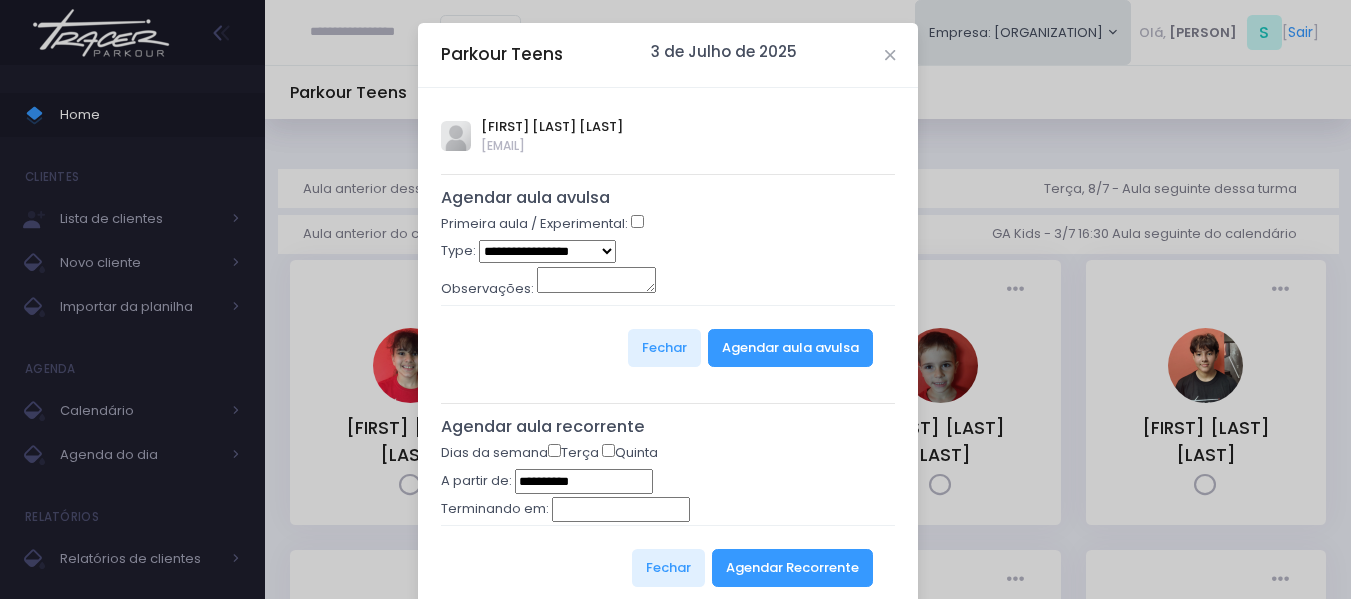 type on "**********" 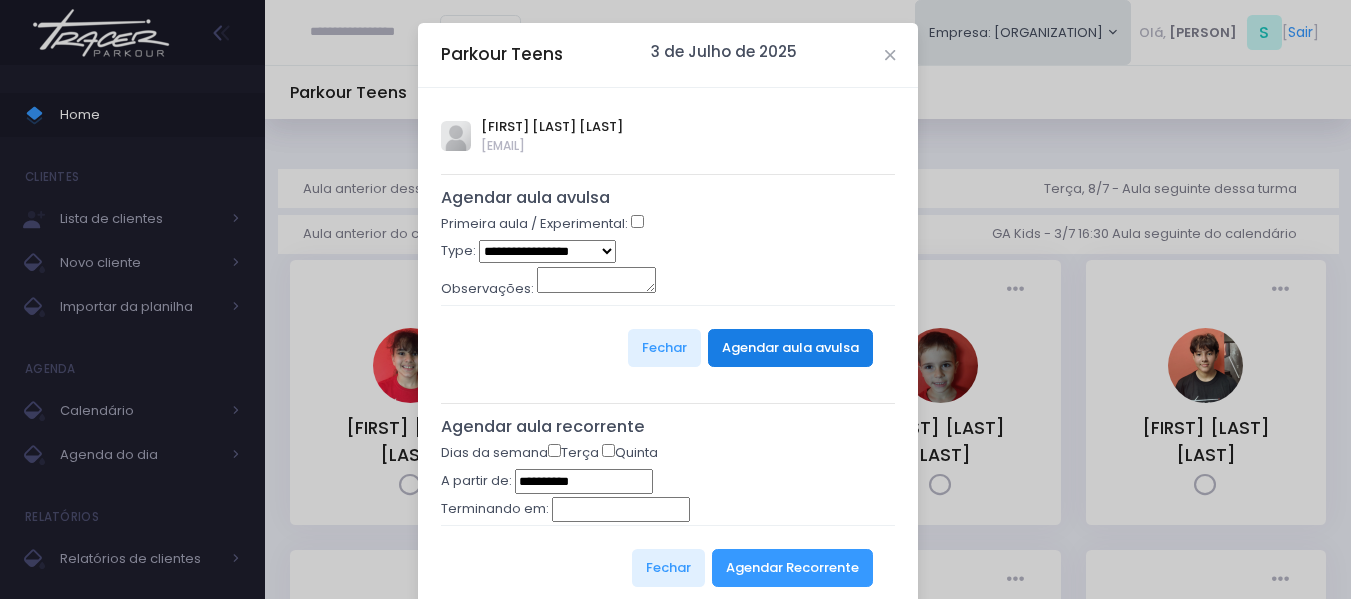 click on "Fechar
Agendar aula avulsa" at bounding box center (668, 347) 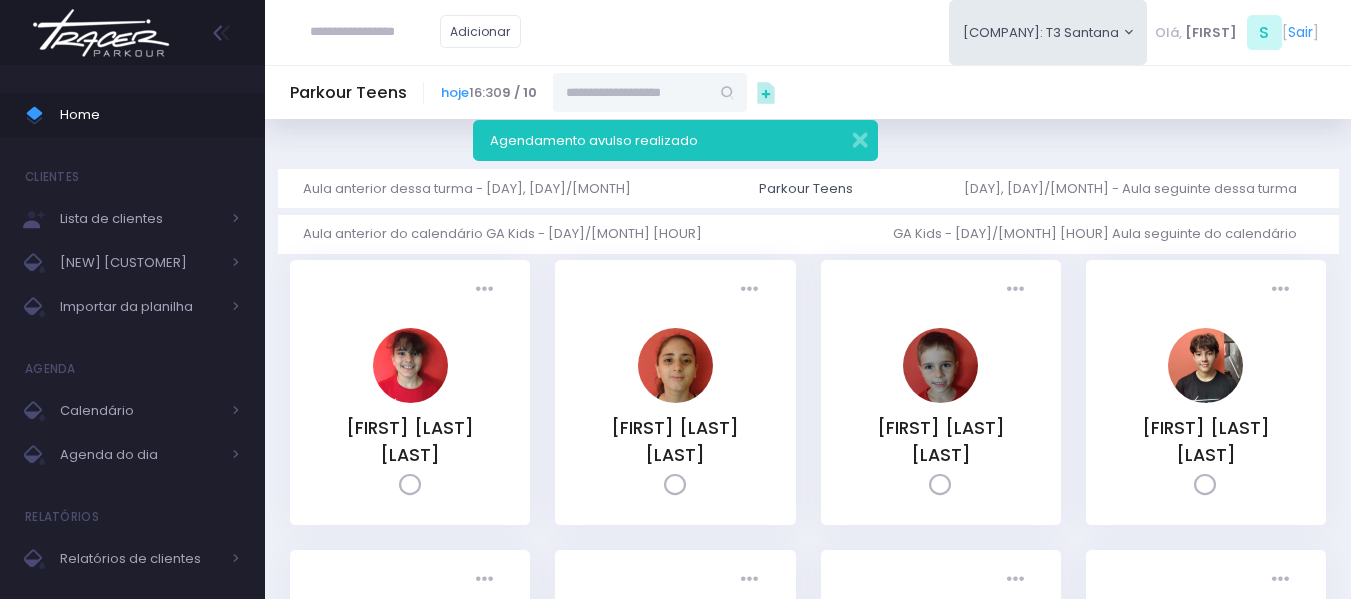 scroll, scrollTop: 0, scrollLeft: 0, axis: both 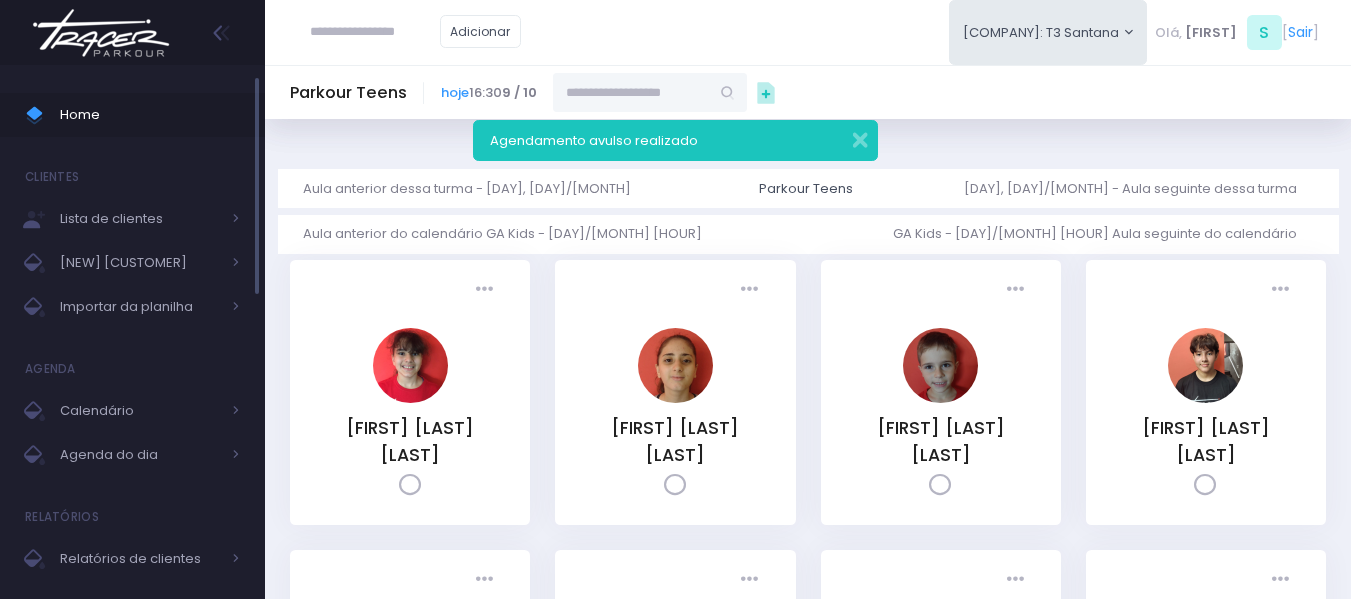 click on "Home" at bounding box center [150, 115] 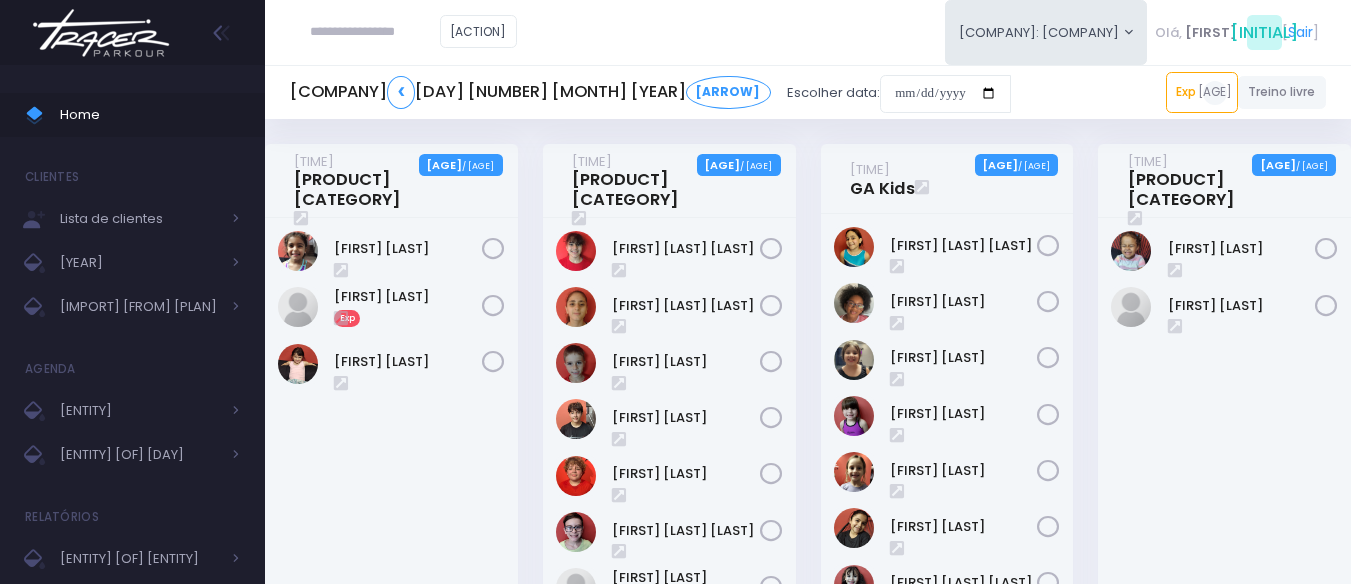 scroll, scrollTop: 0, scrollLeft: 0, axis: both 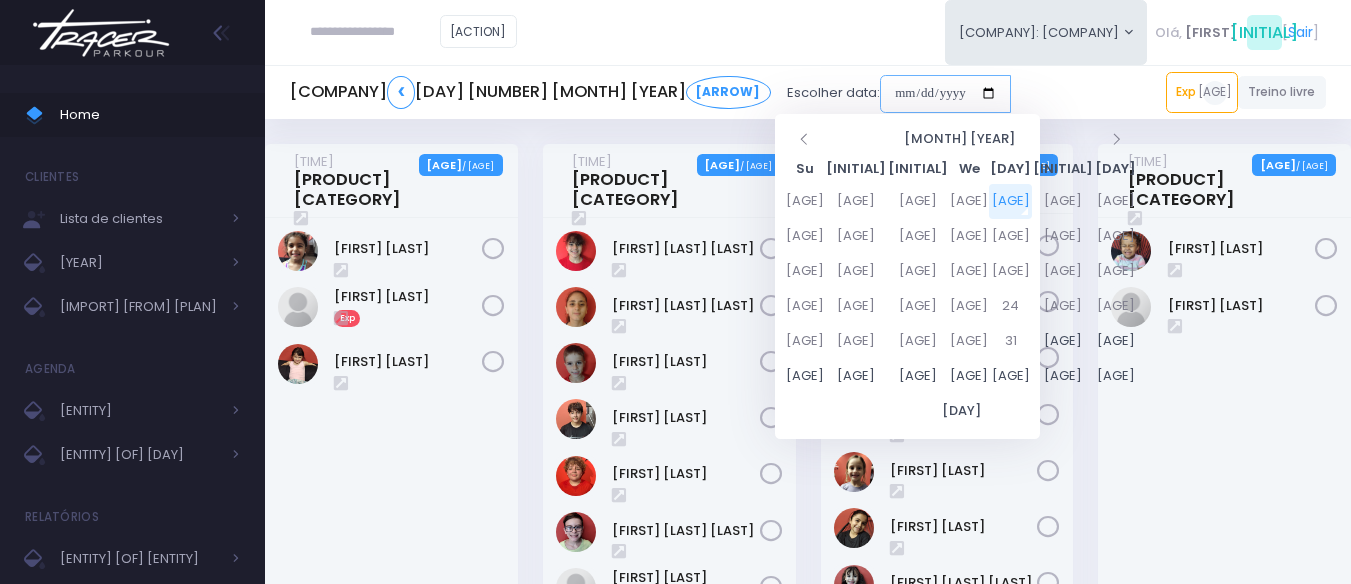 click at bounding box center [945, 94] 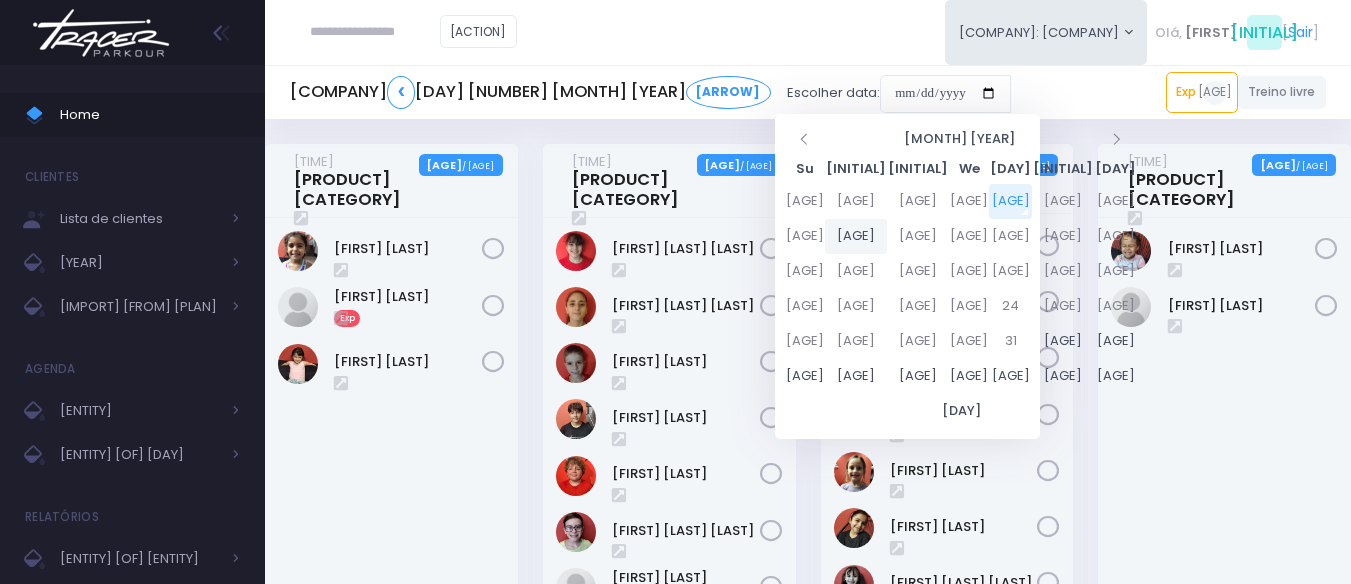 click on "7" at bounding box center (856, 201) 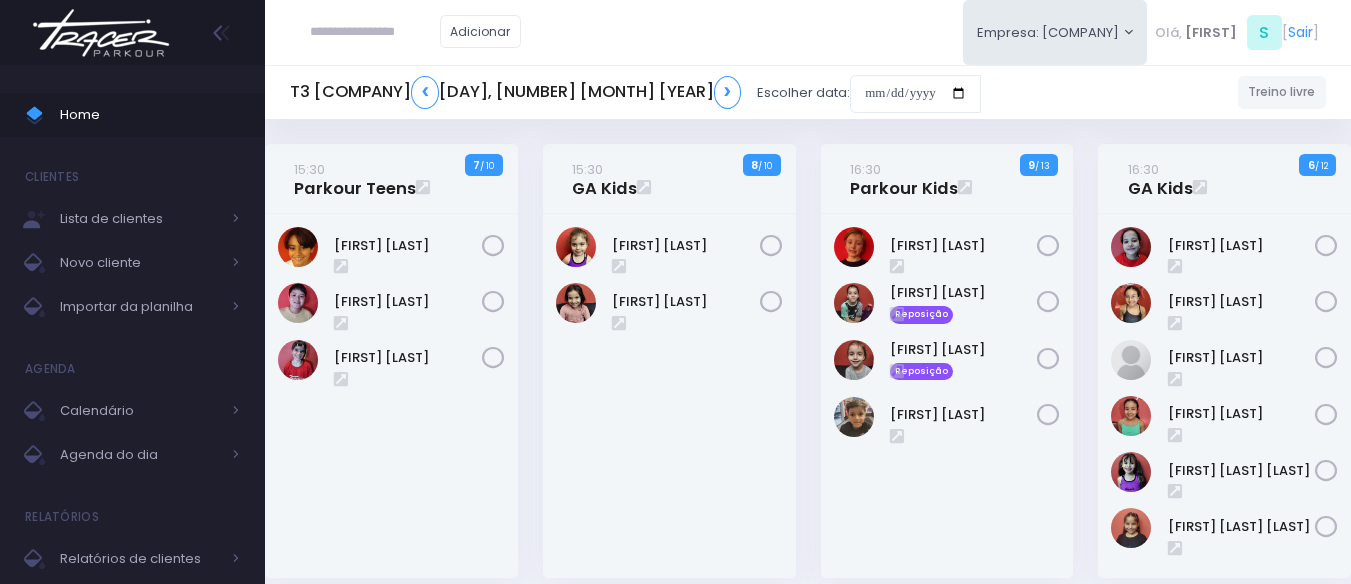 scroll, scrollTop: 0, scrollLeft: 0, axis: both 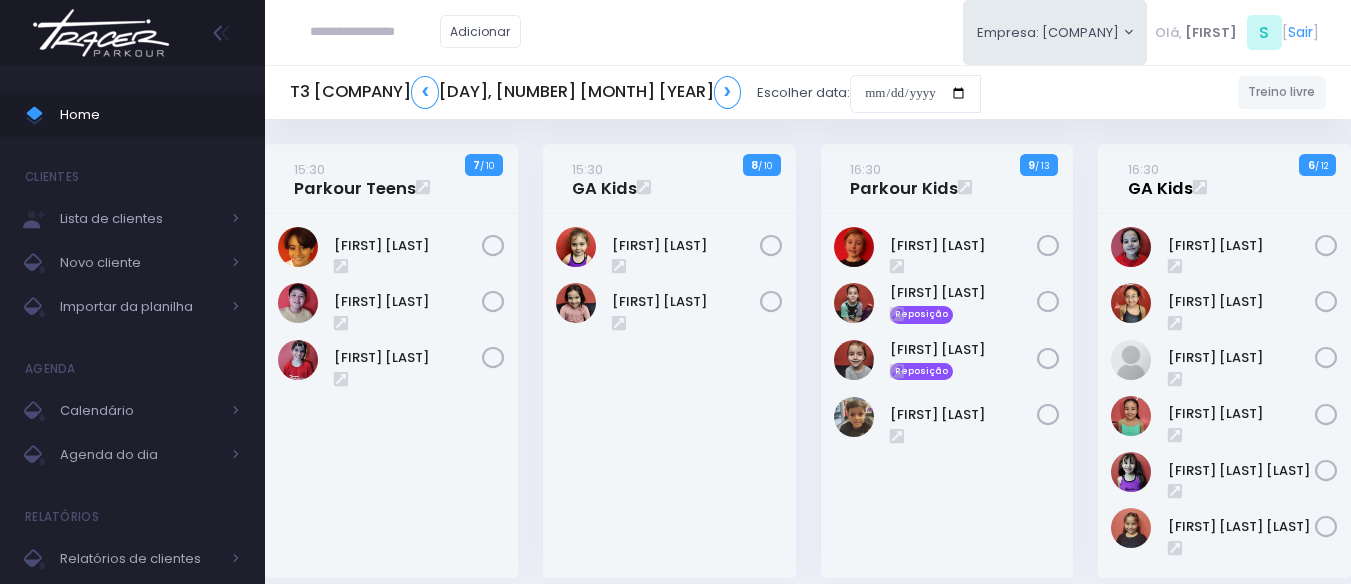 click on "[TIME]" at bounding box center [1148, 169] 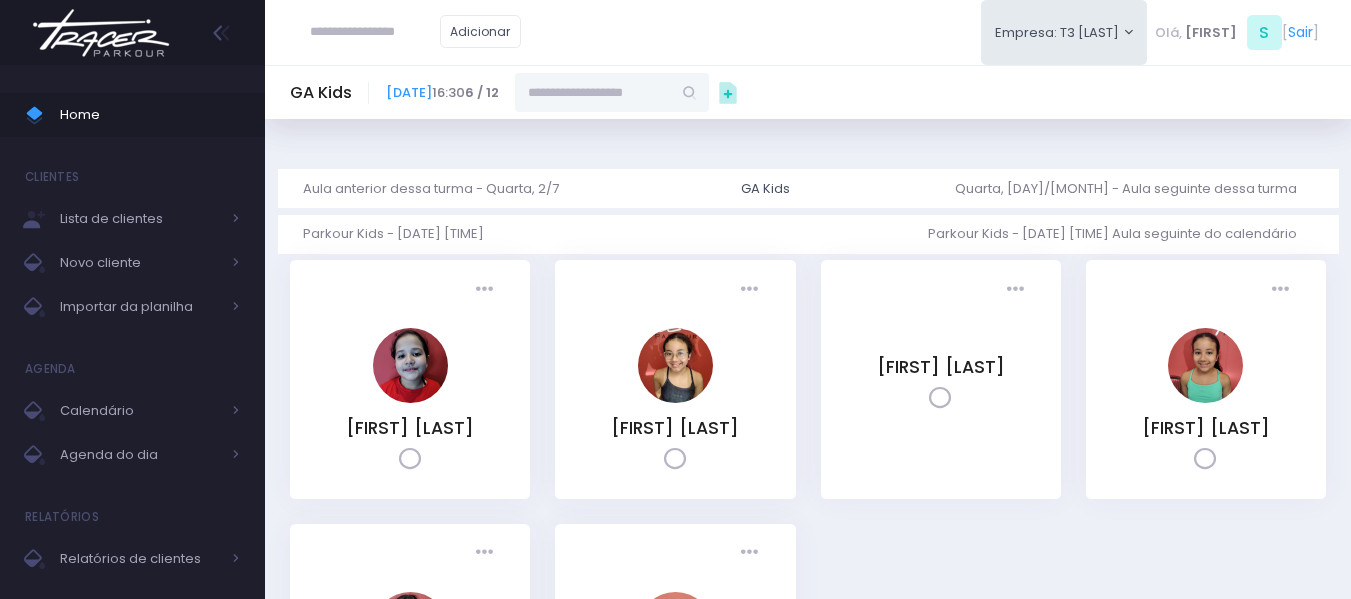 scroll, scrollTop: 0, scrollLeft: 0, axis: both 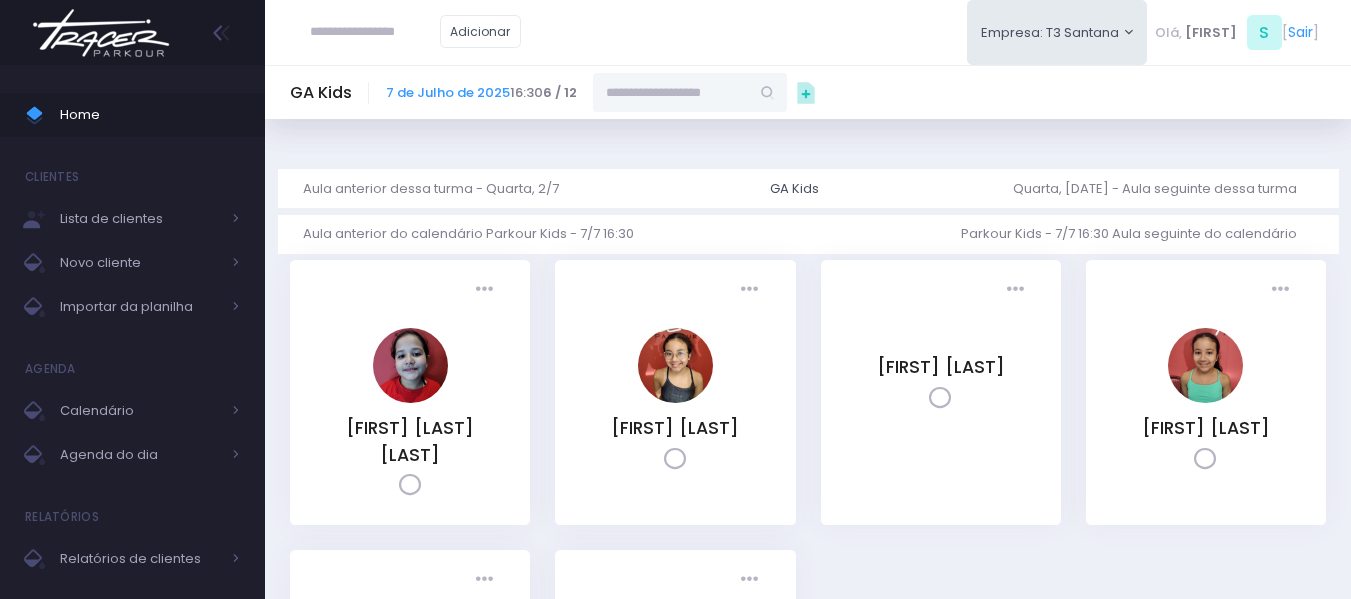 click at bounding box center (671, 92) 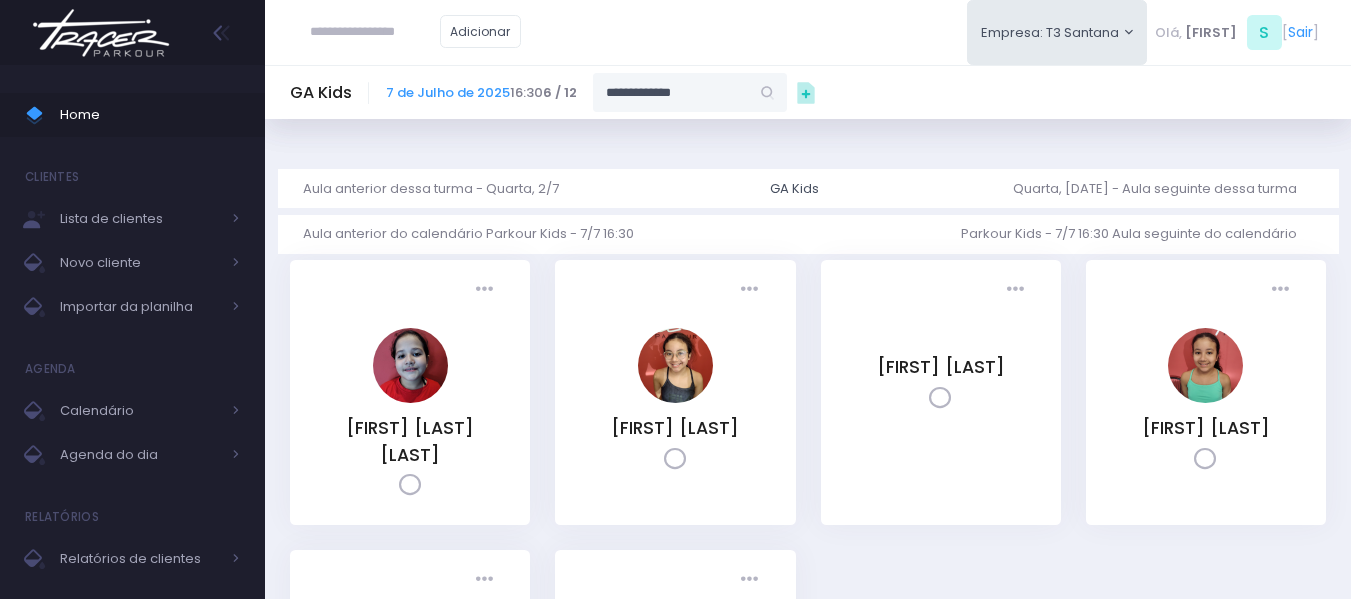 click on "**********" at bounding box center (671, 92) 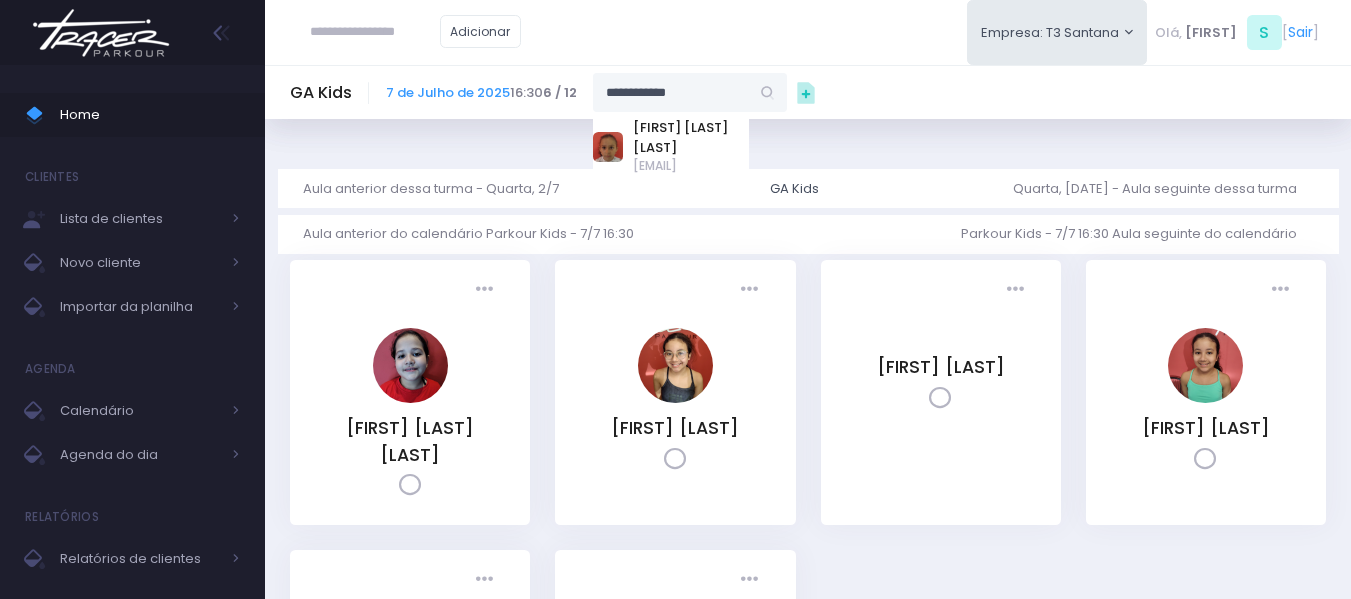 click on "nataliaalvestiosso@gmail.com" at bounding box center (691, 166) 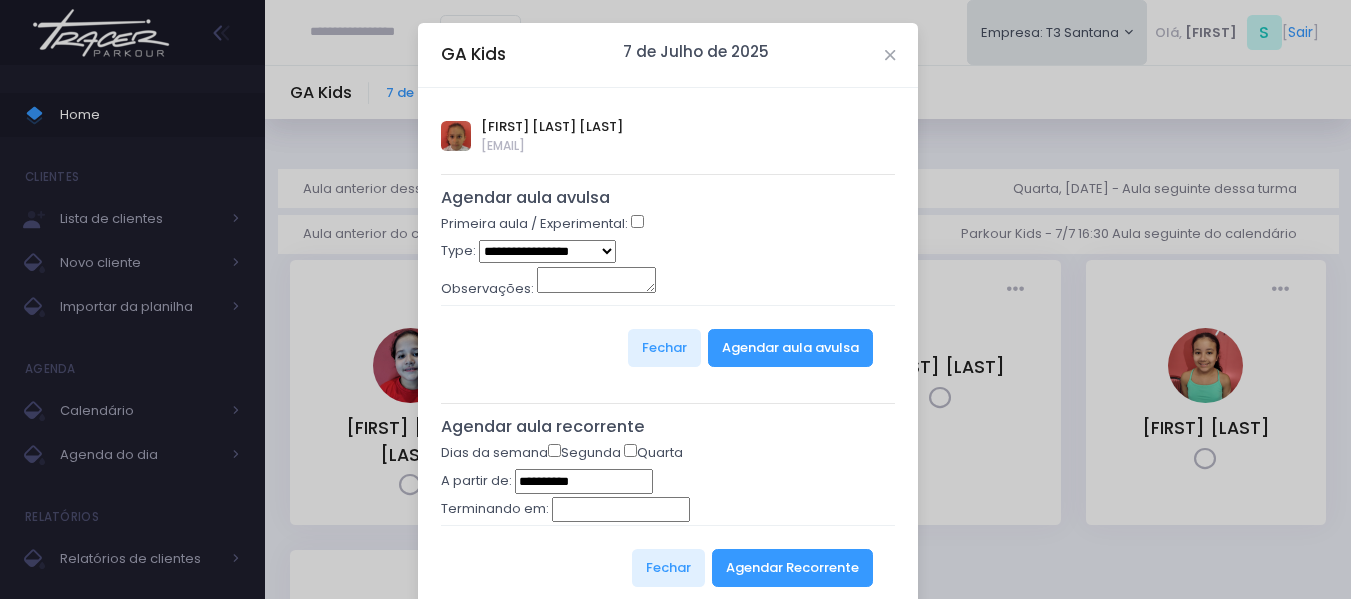 type on "**********" 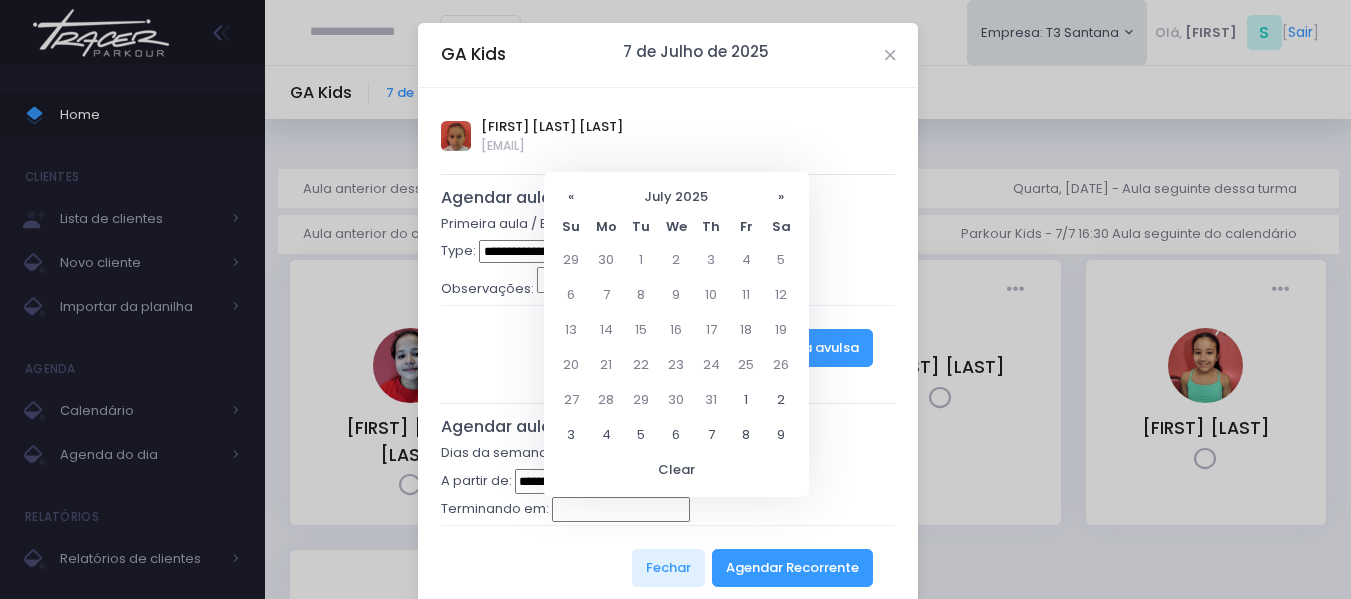 drag, startPoint x: 636, startPoint y: 506, endPoint x: 629, endPoint y: 480, distance: 26.925823 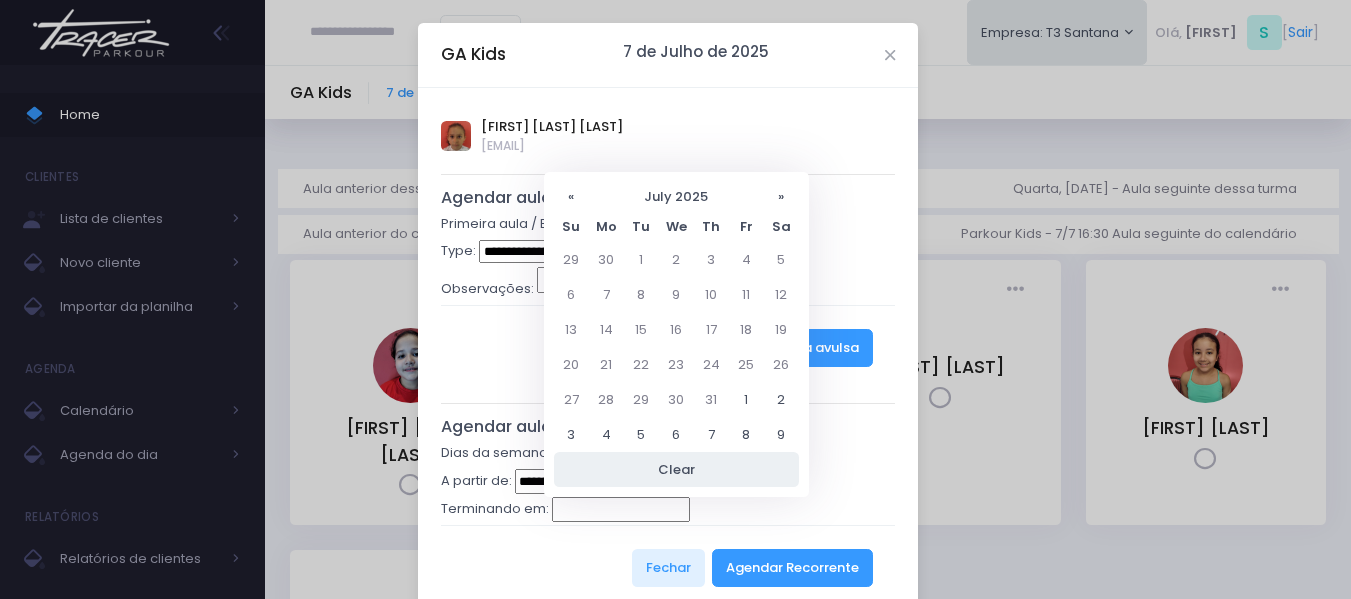 click on "Terminando em:" at bounding box center [621, 510] 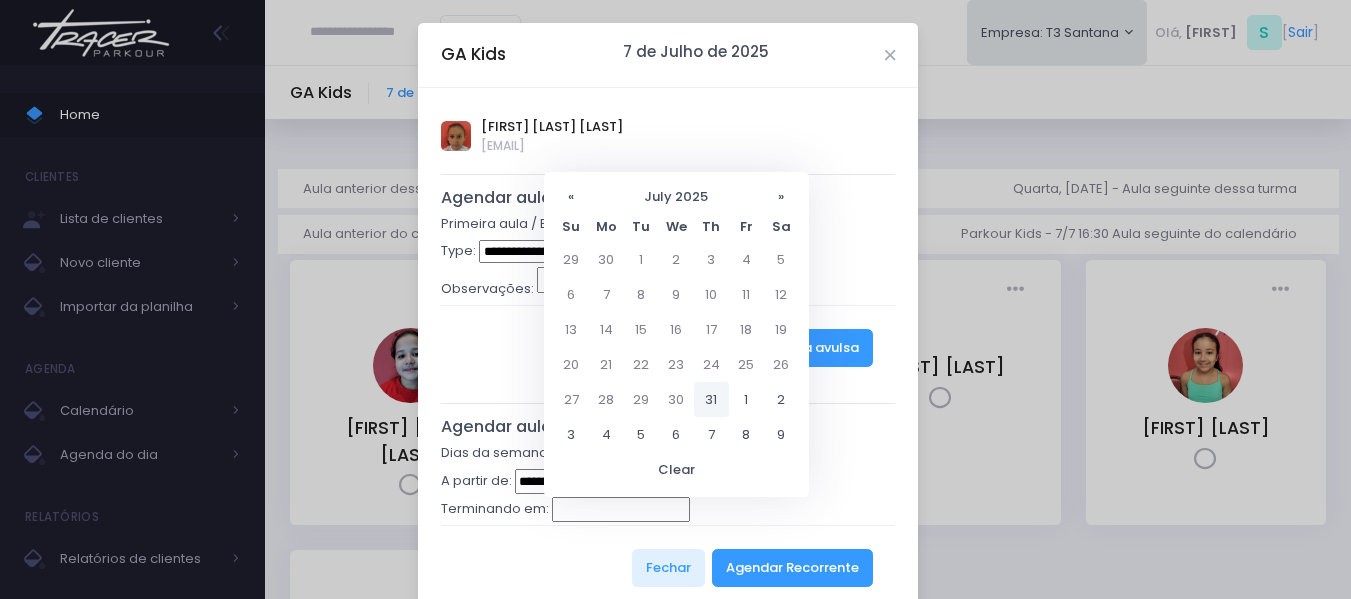 click on "31" at bounding box center (711, 259) 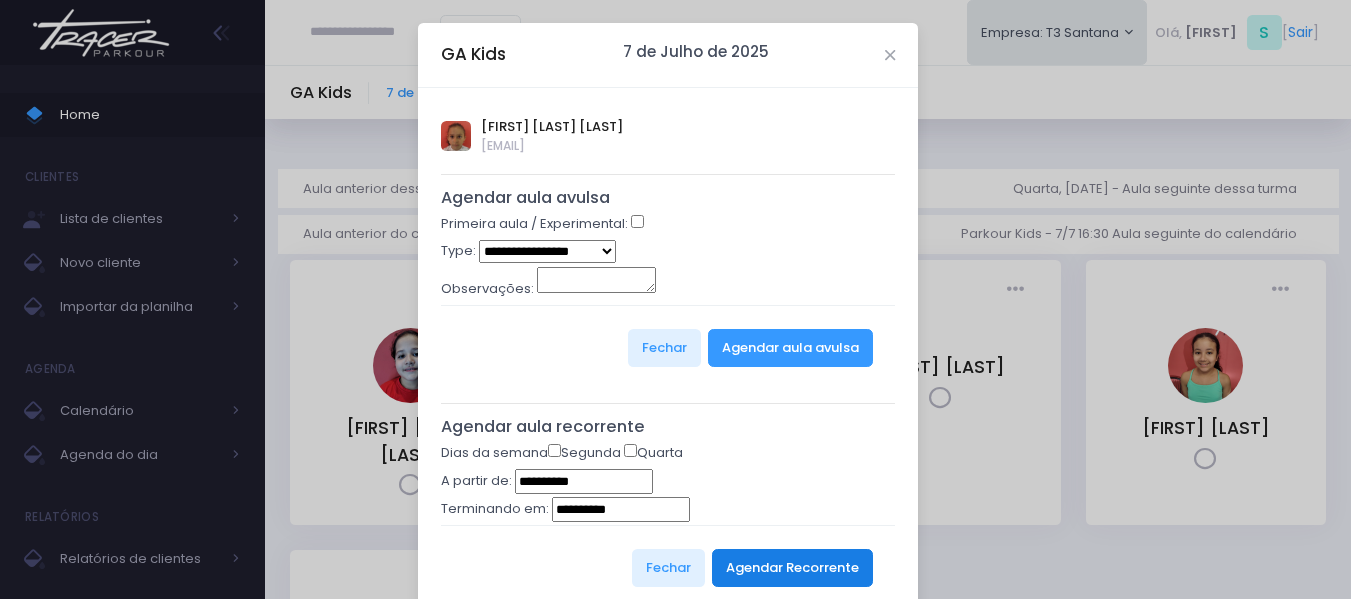click on "Agendar Recorrente" at bounding box center (792, 568) 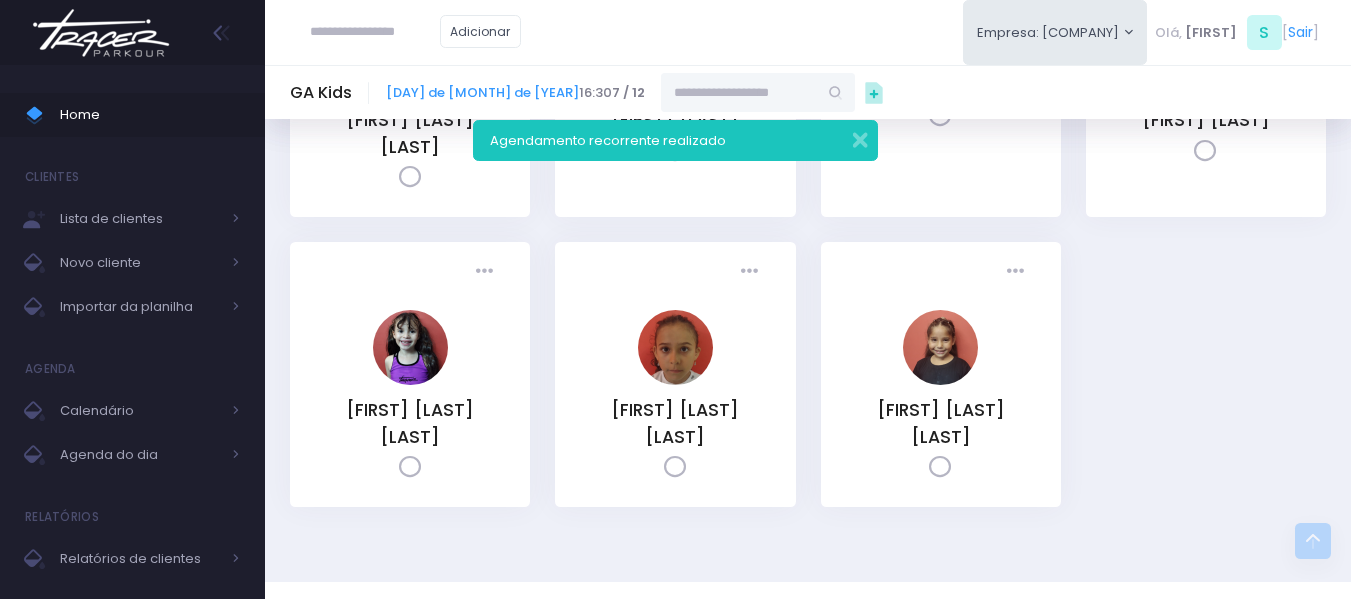 scroll, scrollTop: 356, scrollLeft: 0, axis: vertical 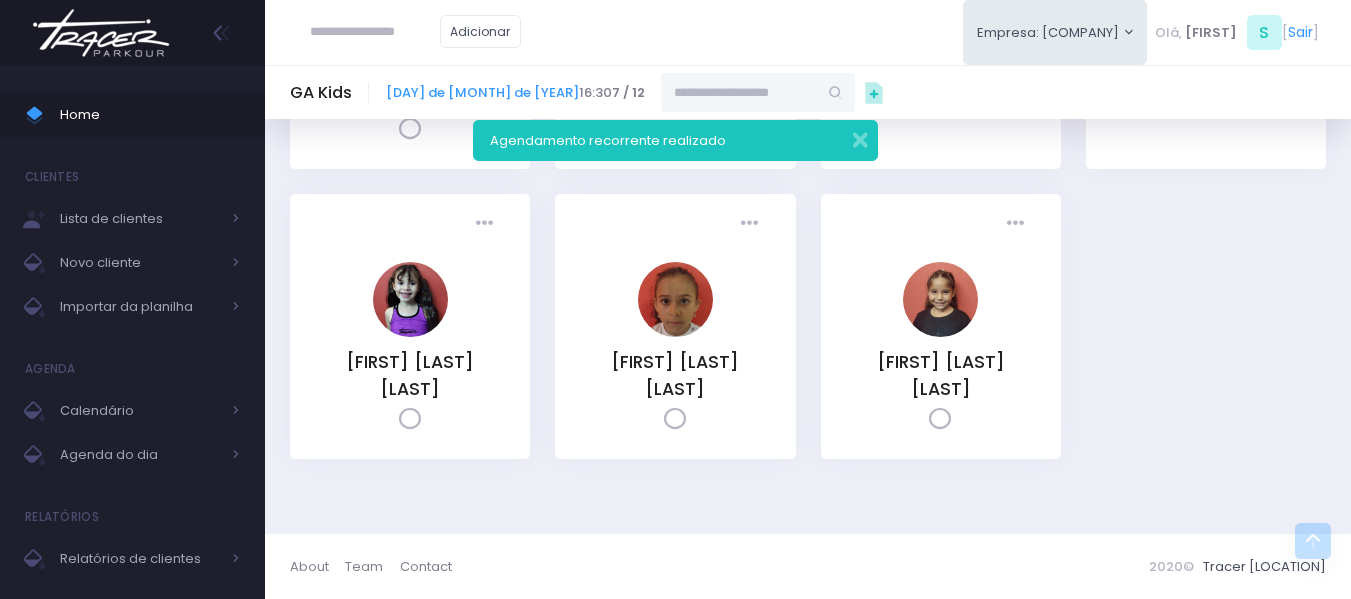 click at bounding box center [375, 32] 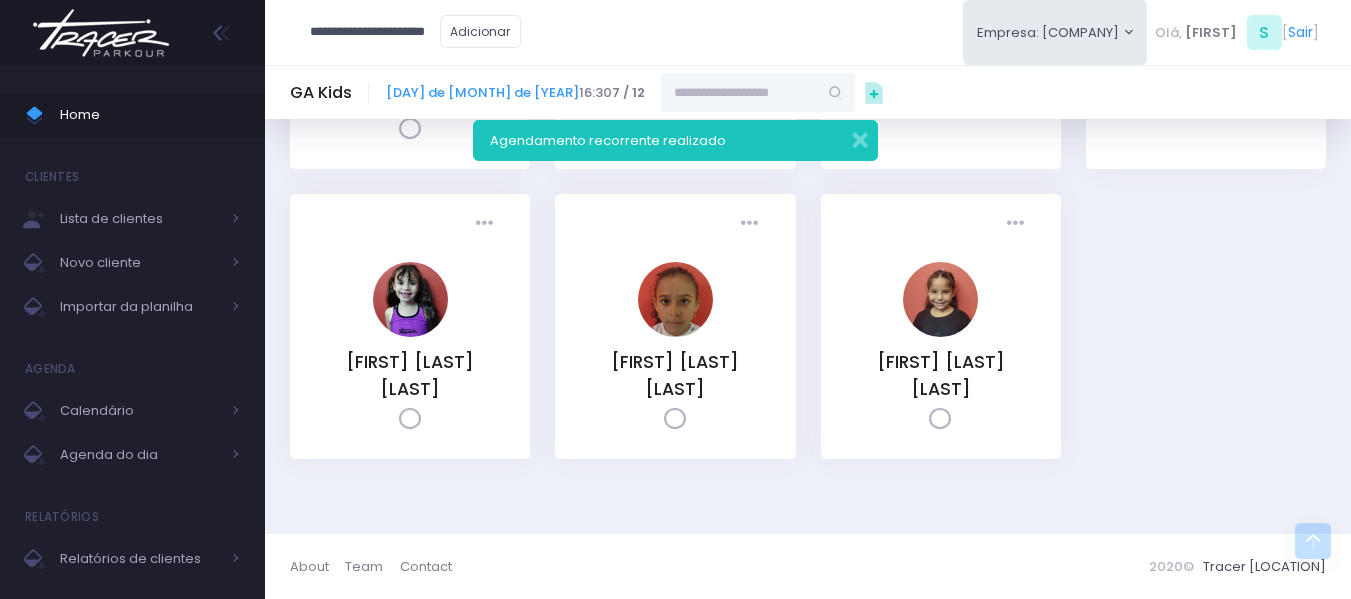 scroll, scrollTop: 0, scrollLeft: 5, axis: horizontal 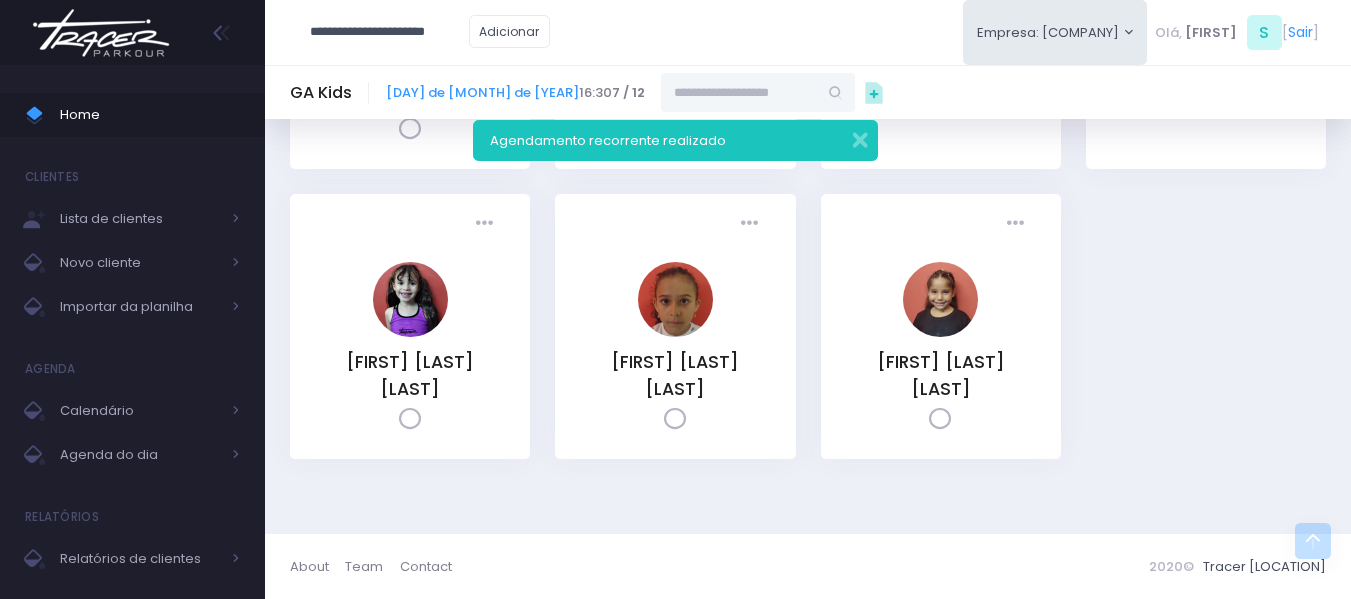 type on "**********" 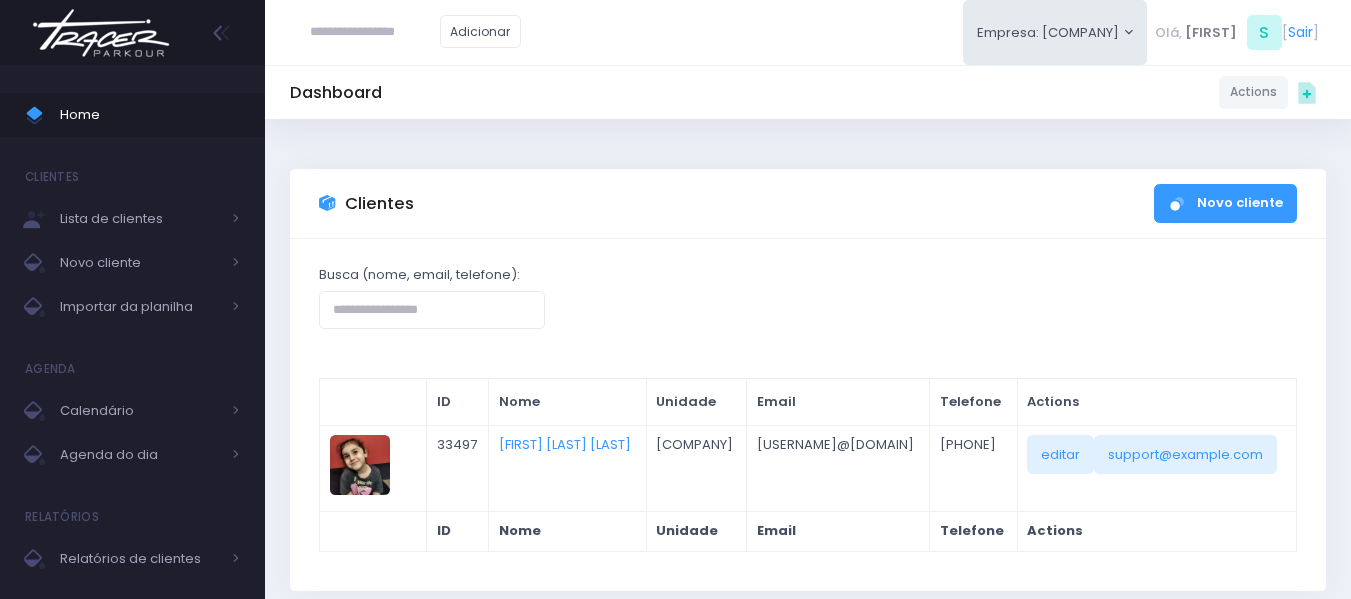 scroll, scrollTop: 0, scrollLeft: 0, axis: both 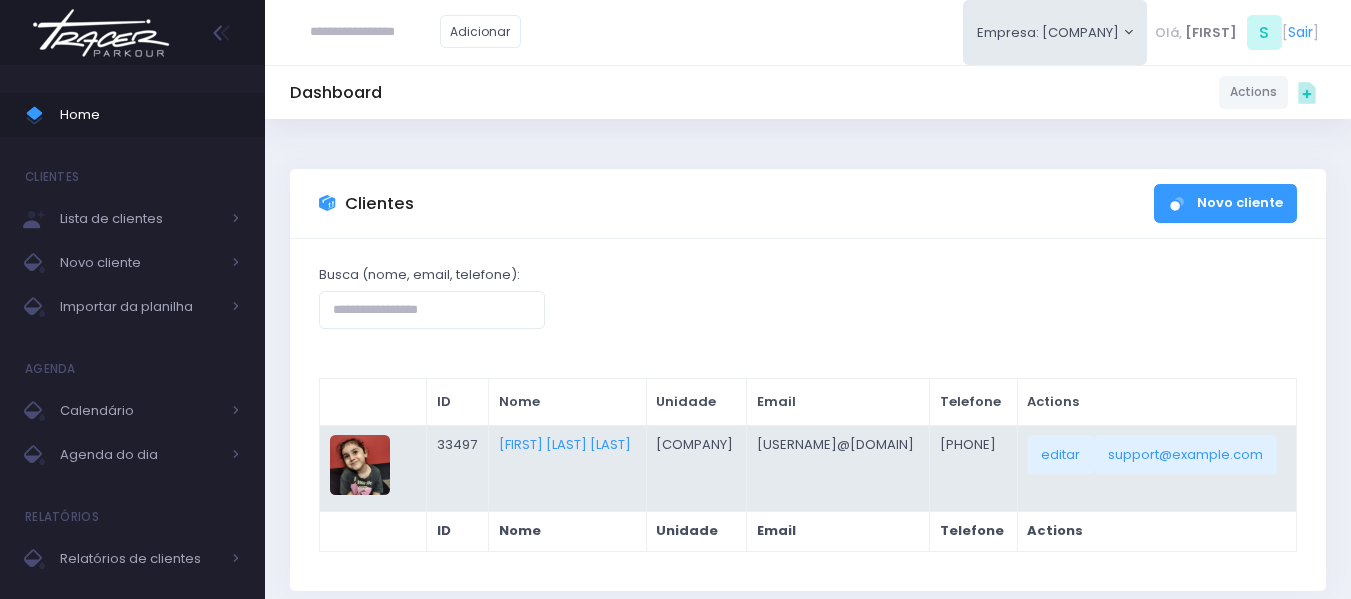 click on "[FIRST] [LAST]" at bounding box center (663, 468) 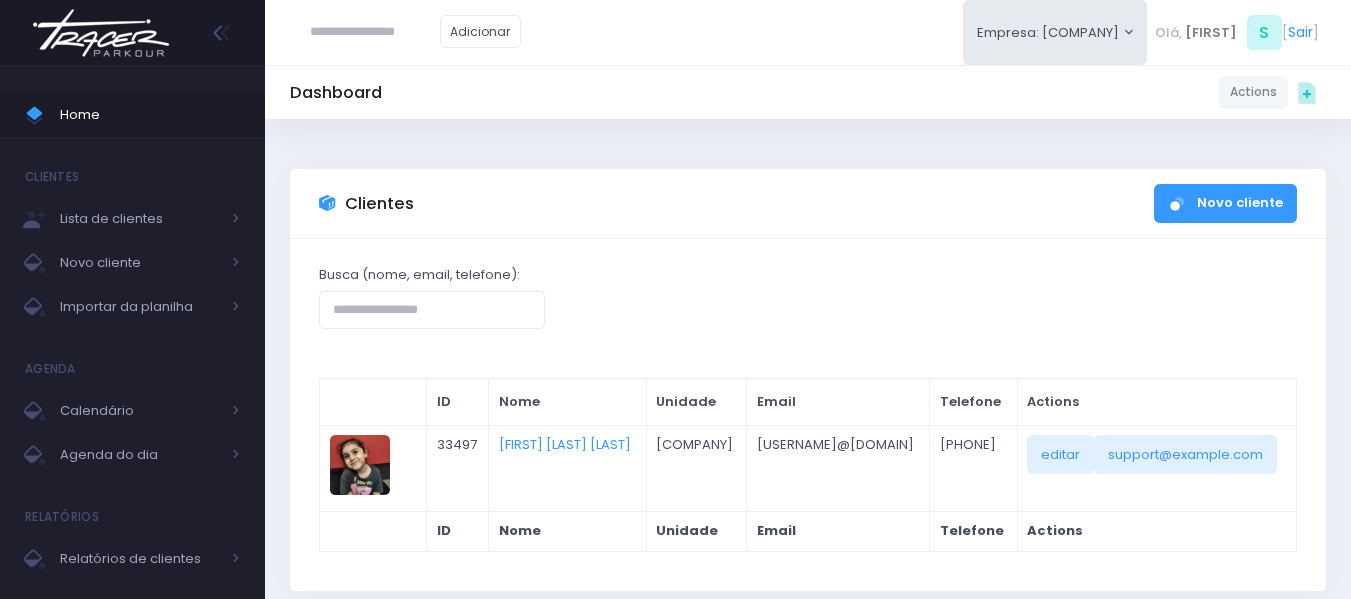 copy on "[PHONE]" 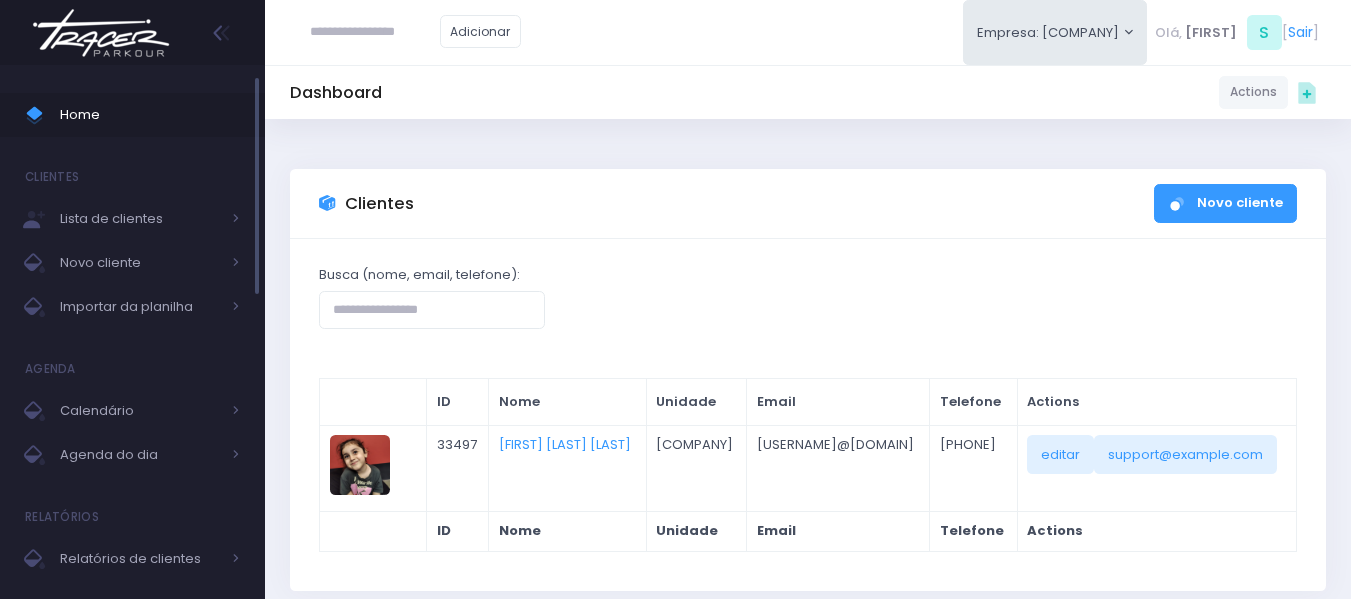 click on "Home" at bounding box center (150, 115) 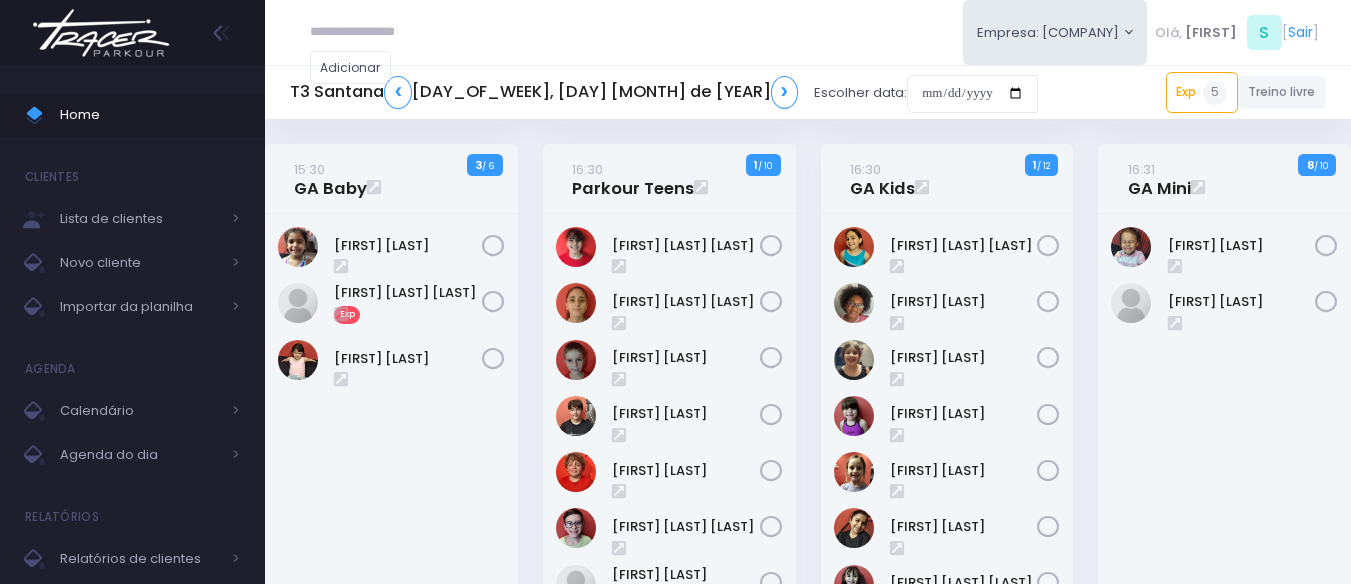 scroll, scrollTop: 0, scrollLeft: 0, axis: both 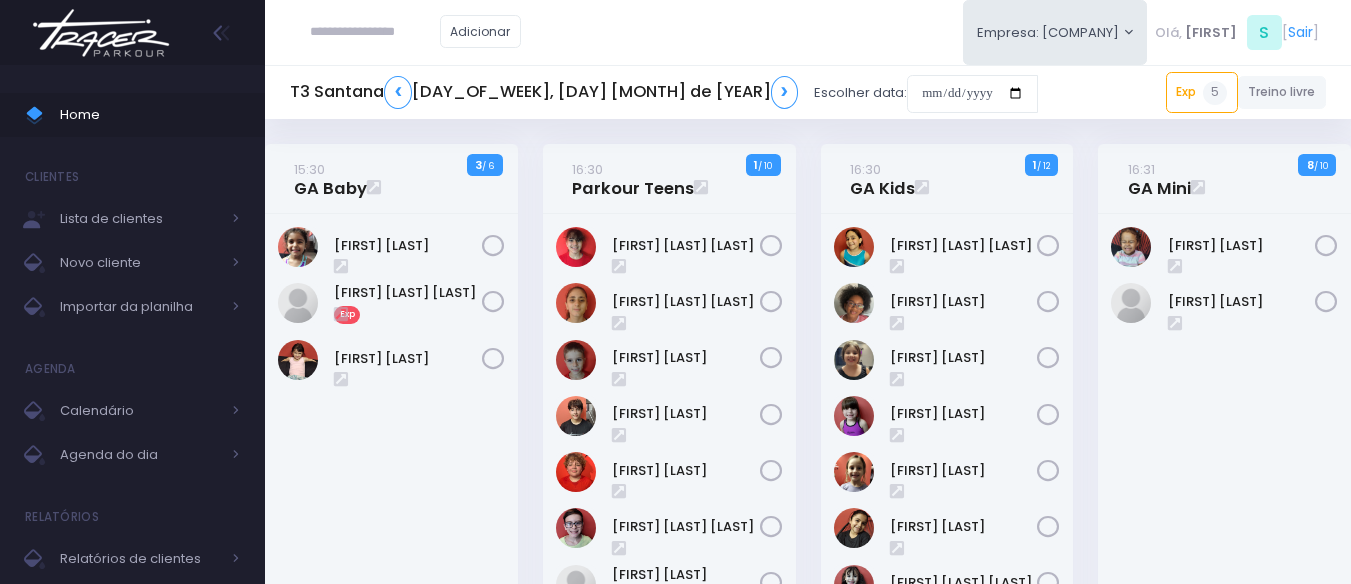 click at bounding box center [0, 0] 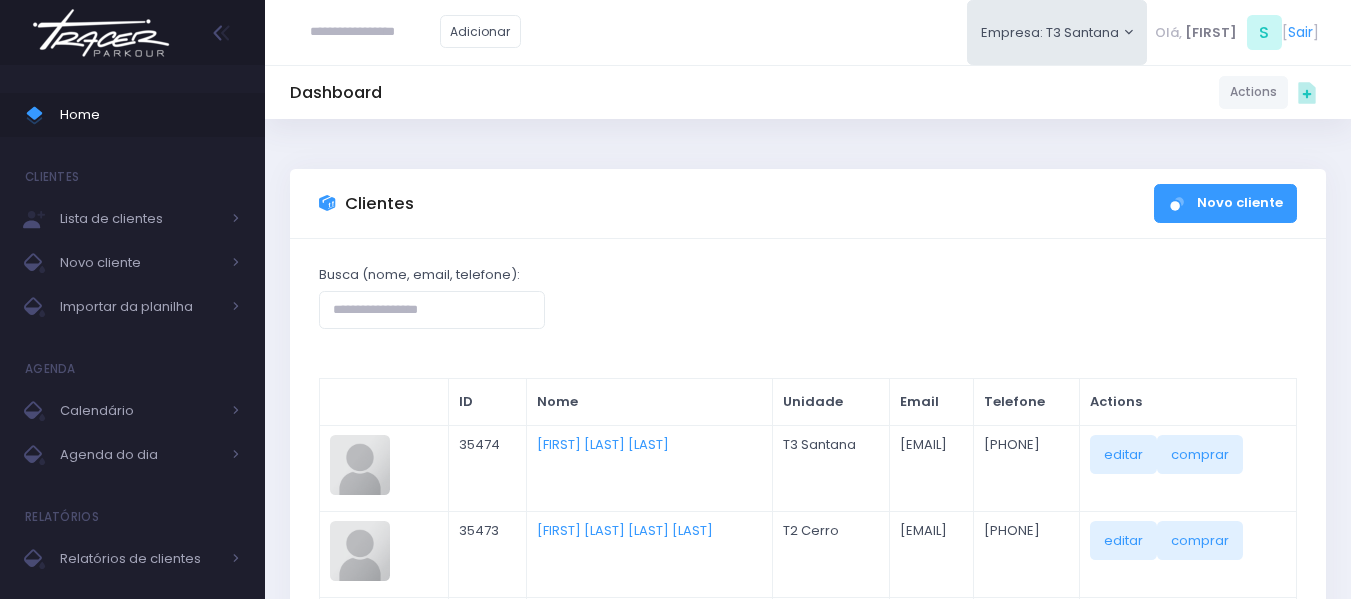 scroll, scrollTop: 0, scrollLeft: 0, axis: both 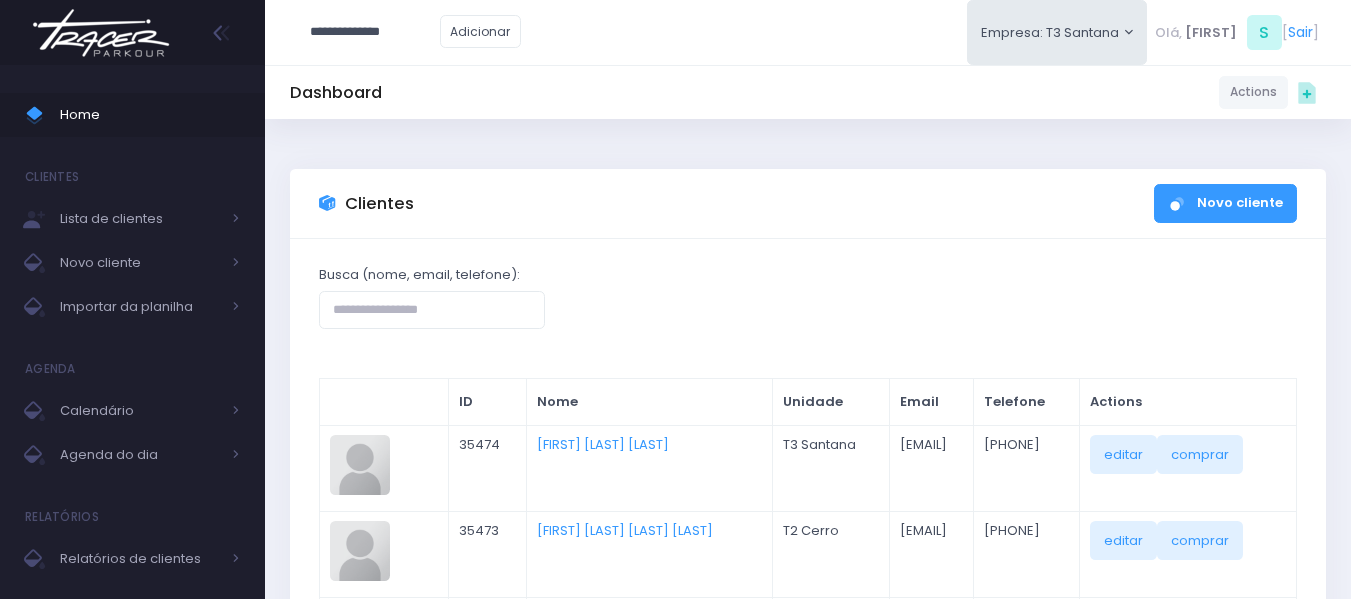 type on "**********" 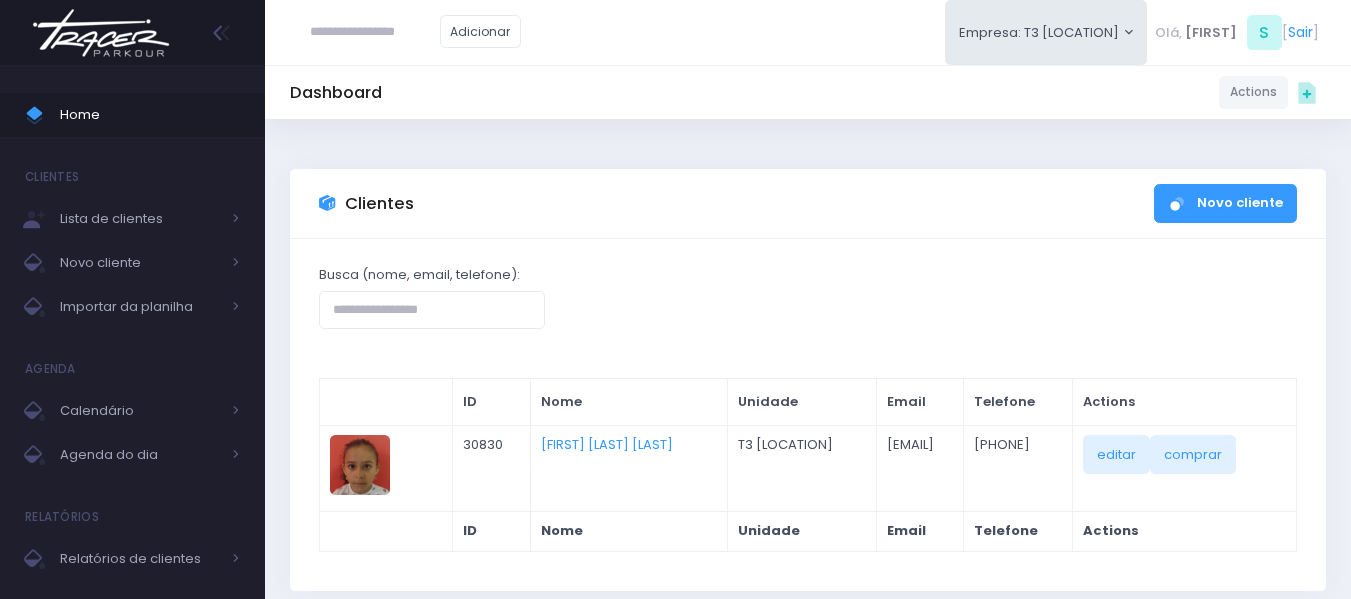 scroll, scrollTop: 0, scrollLeft: 0, axis: both 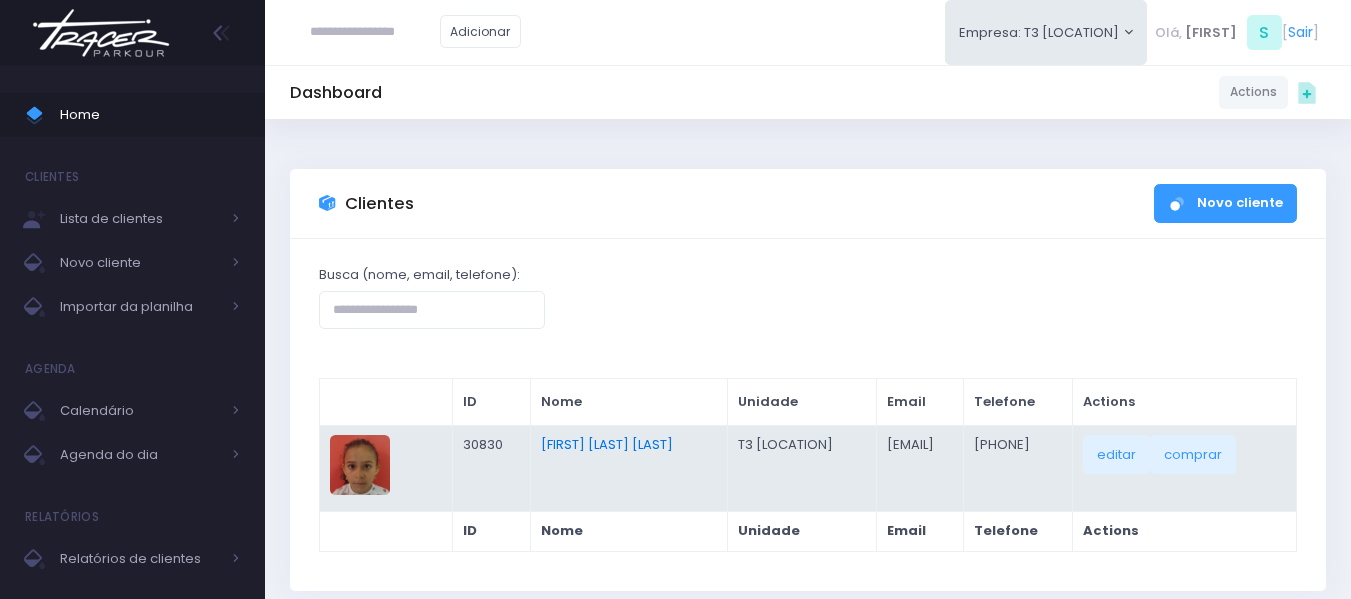 click on "Rafaela Tiosso Zago" at bounding box center (669, 444) 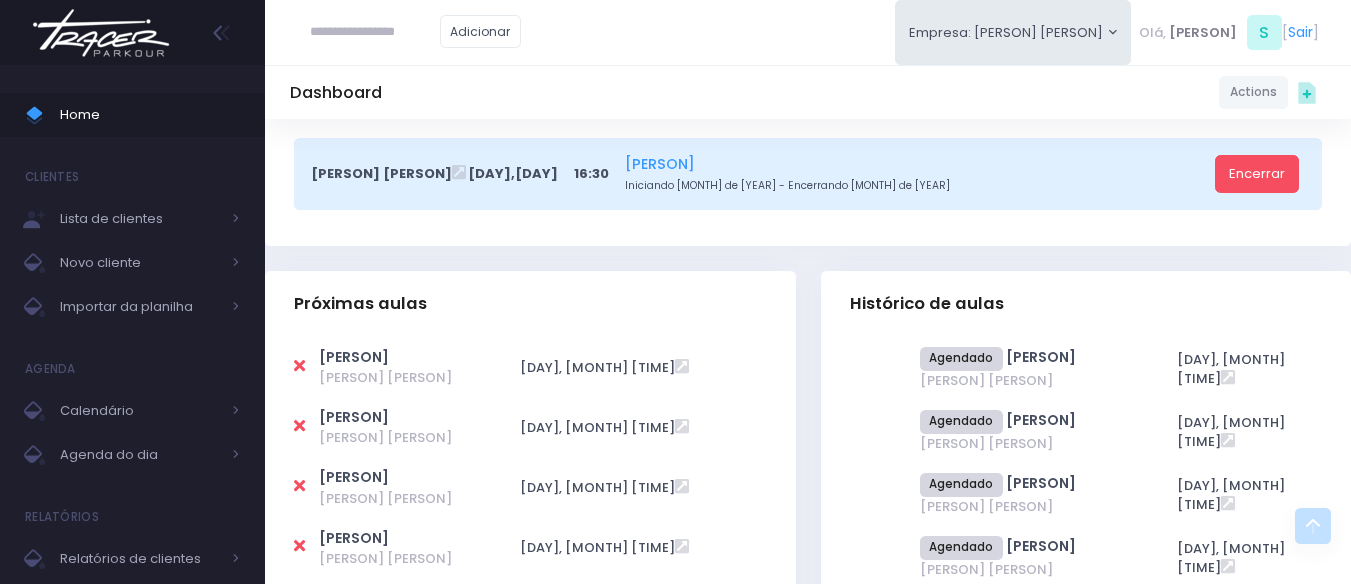 scroll, scrollTop: 400, scrollLeft: 0, axis: vertical 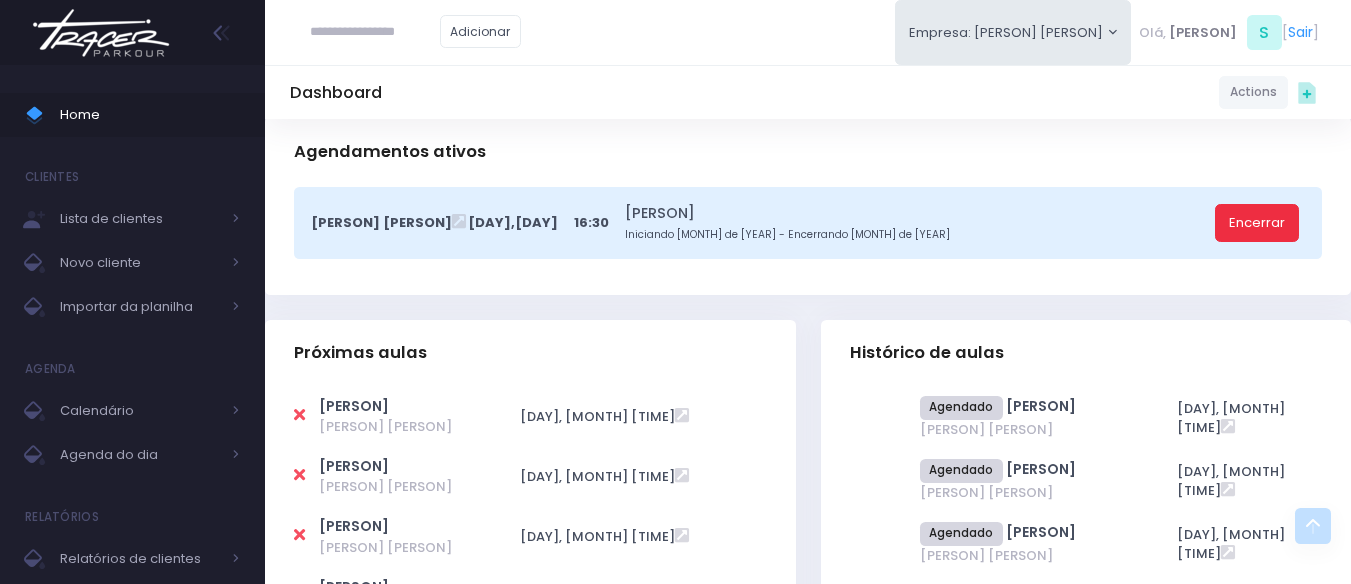 click on "Encerrar" at bounding box center [1257, 223] 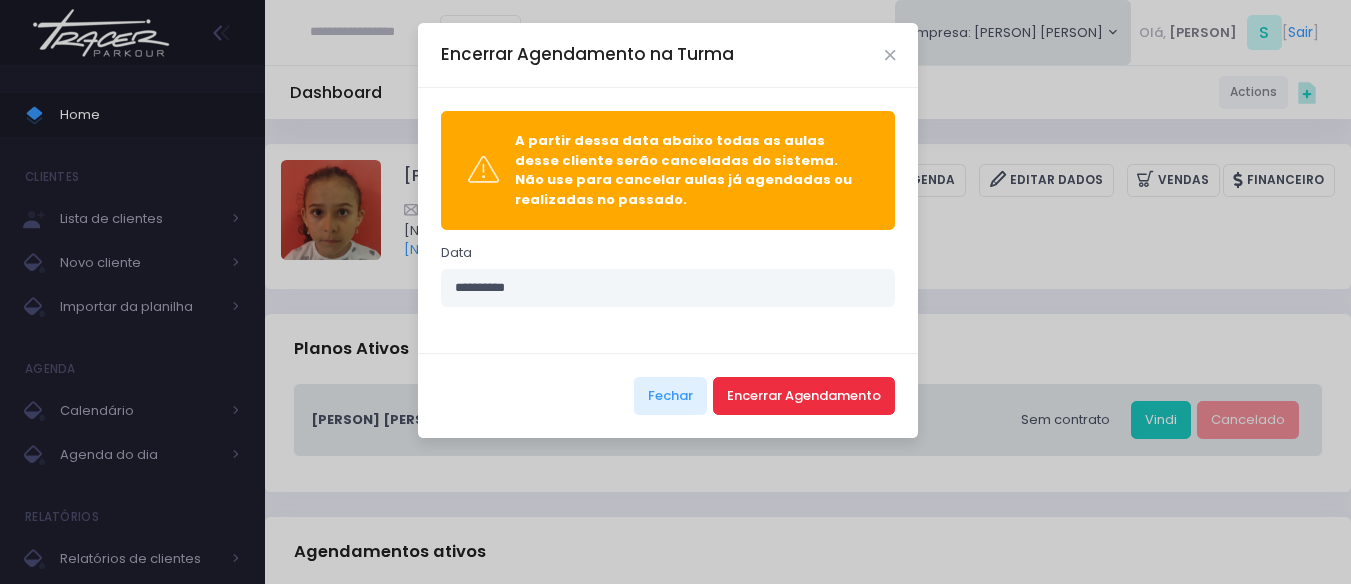 click on "Encerrar Agendamento" at bounding box center (804, 396) 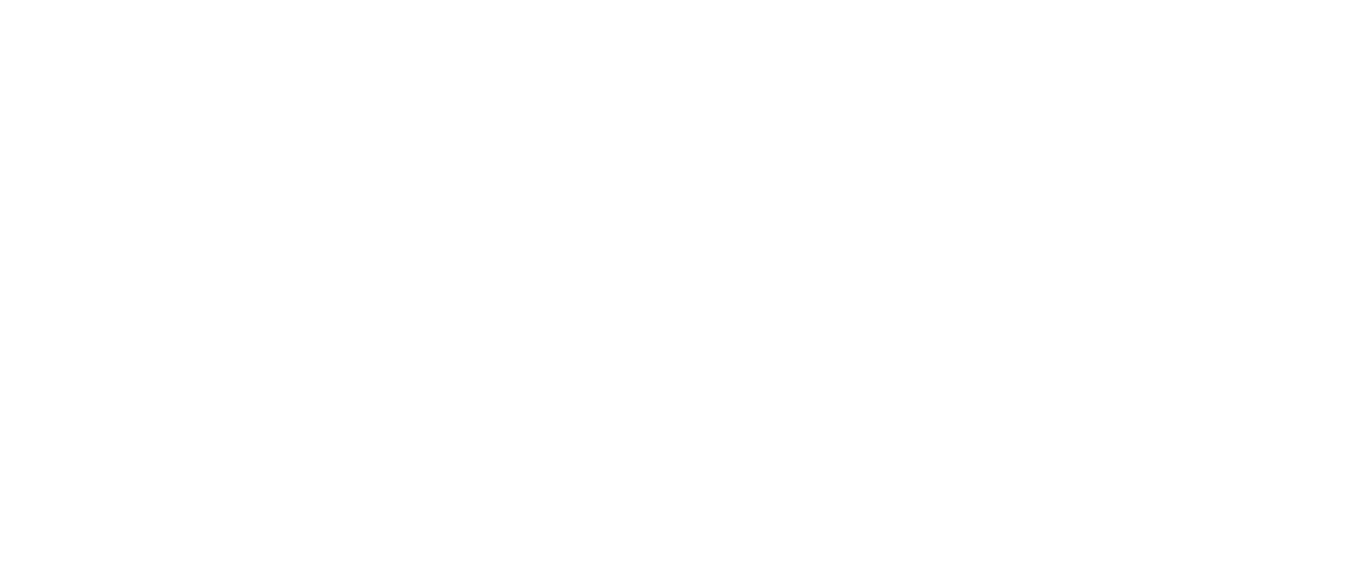 scroll, scrollTop: 0, scrollLeft: 0, axis: both 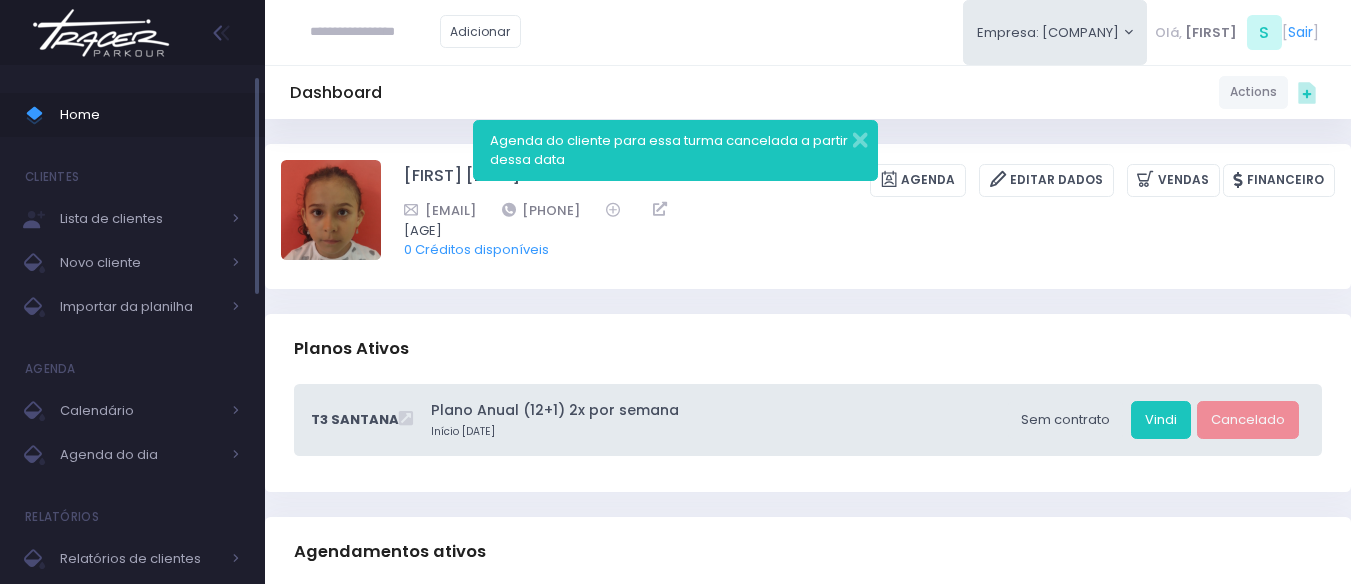 click on "Home" at bounding box center [132, 115] 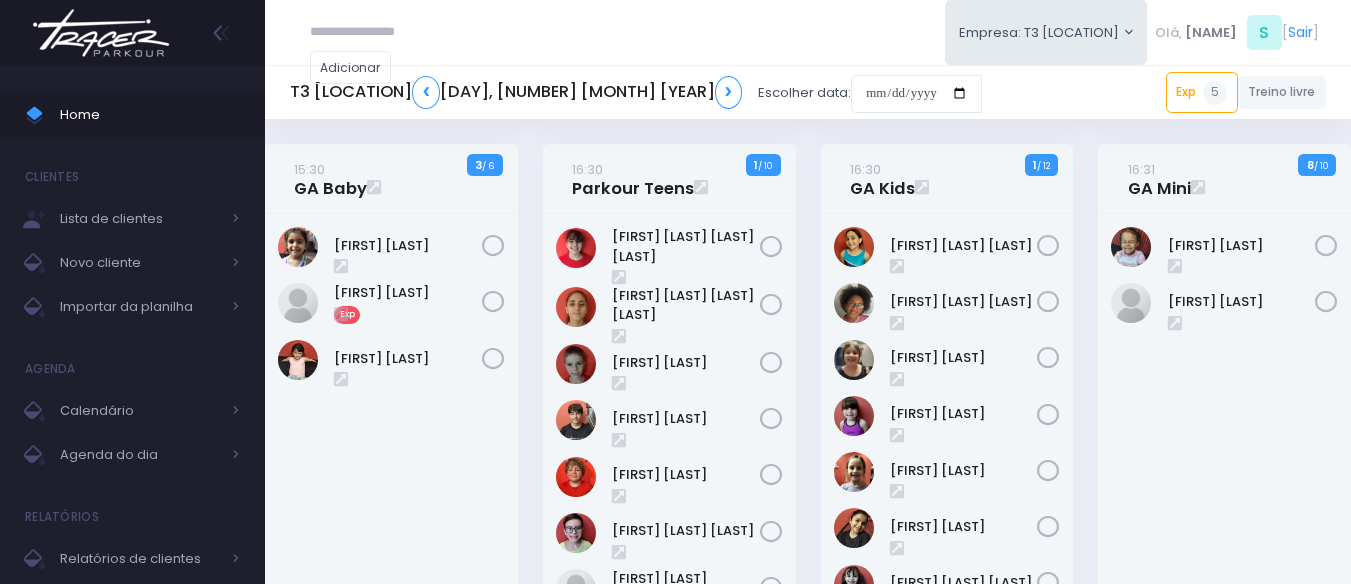 scroll, scrollTop: 0, scrollLeft: 0, axis: both 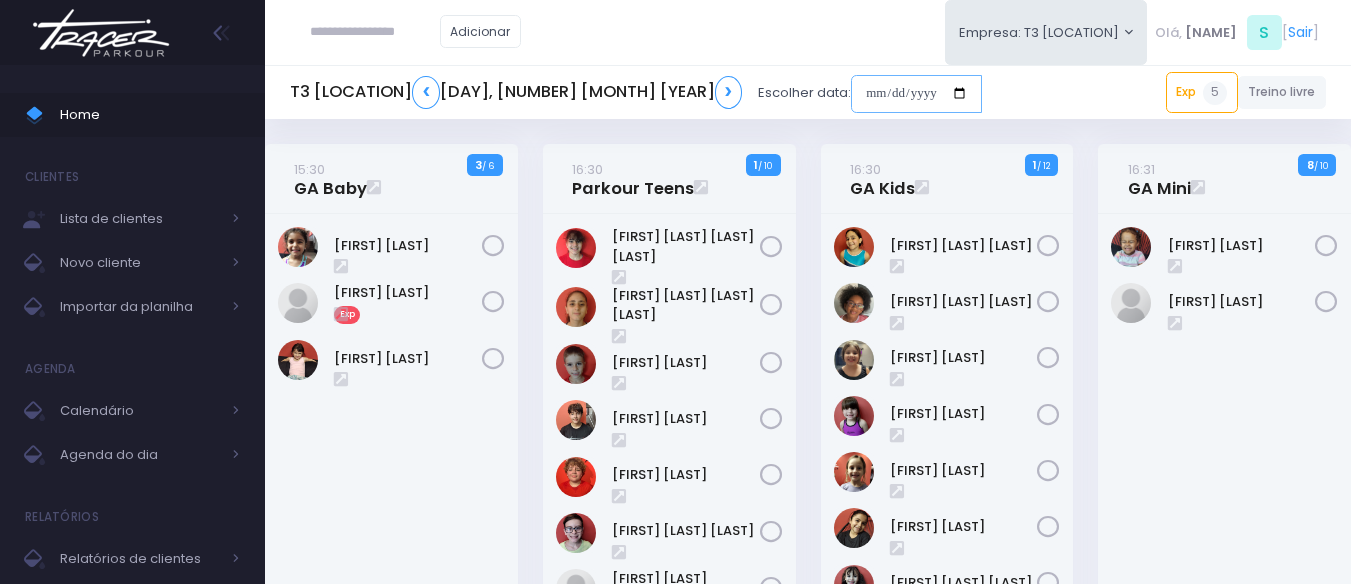 click at bounding box center [833, 94] 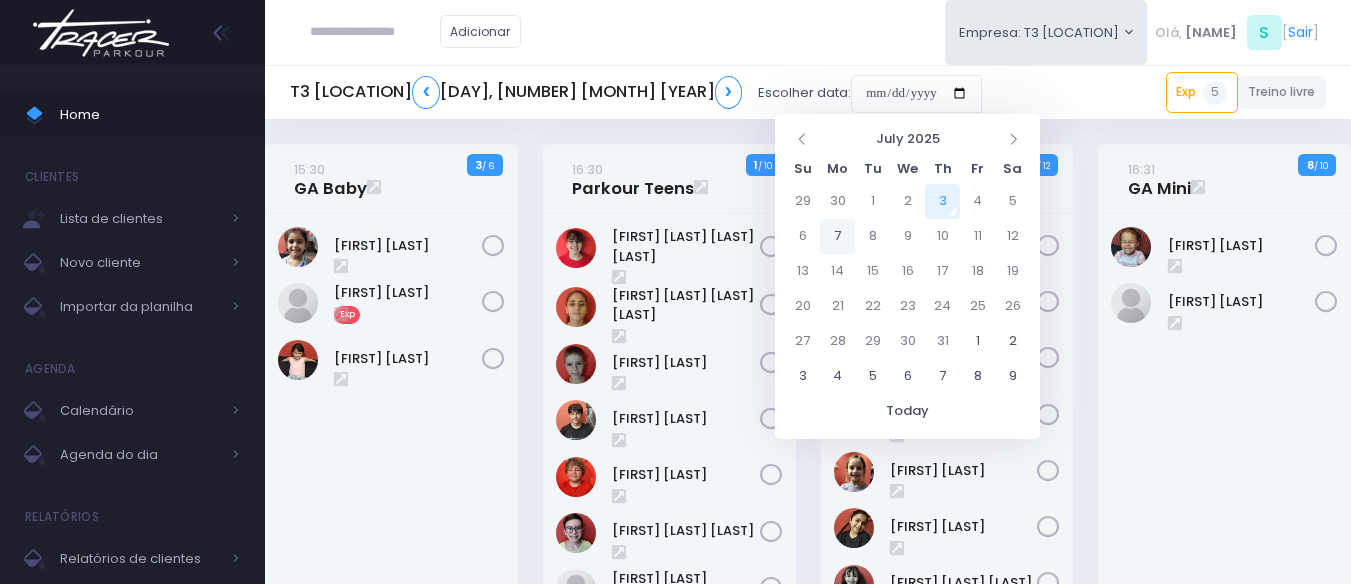 click on "7" at bounding box center [837, 201] 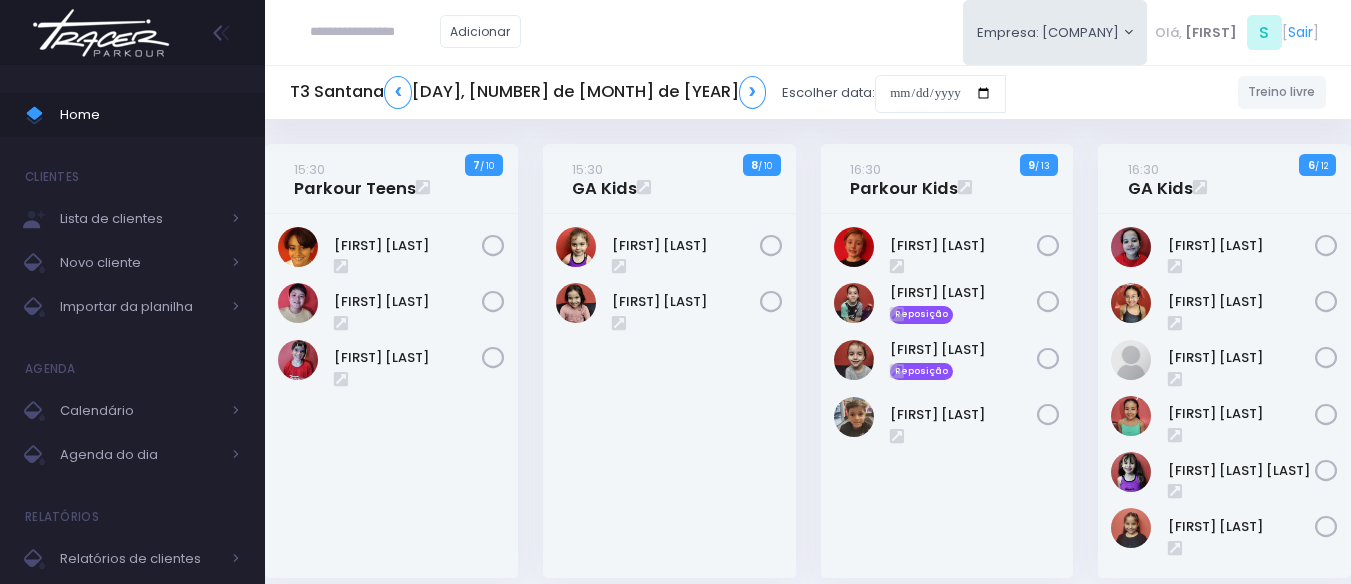 scroll, scrollTop: 0, scrollLeft: 0, axis: both 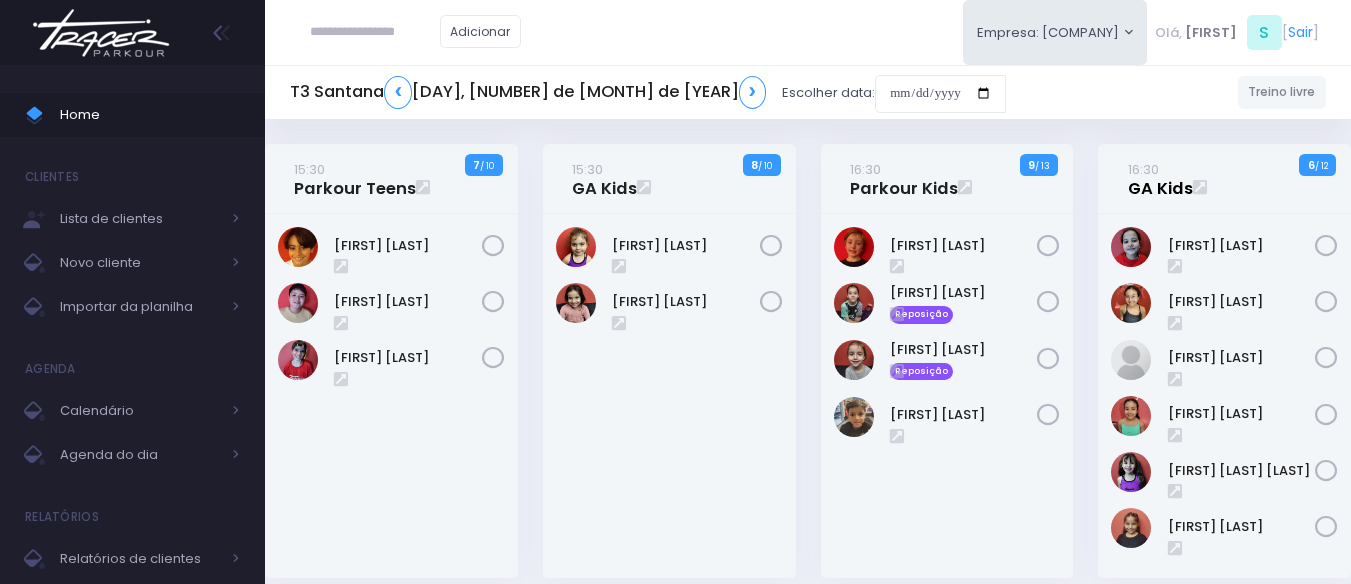 click on "16:30 GA Kids" at bounding box center (1160, 179) 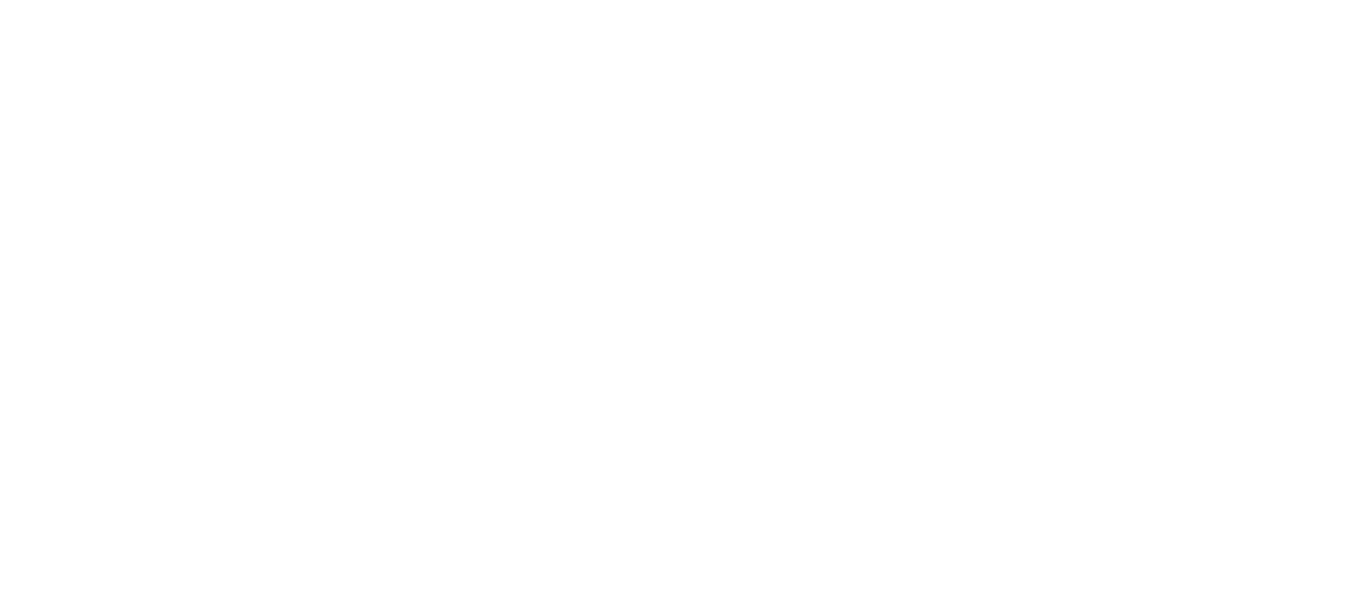 scroll, scrollTop: 0, scrollLeft: 0, axis: both 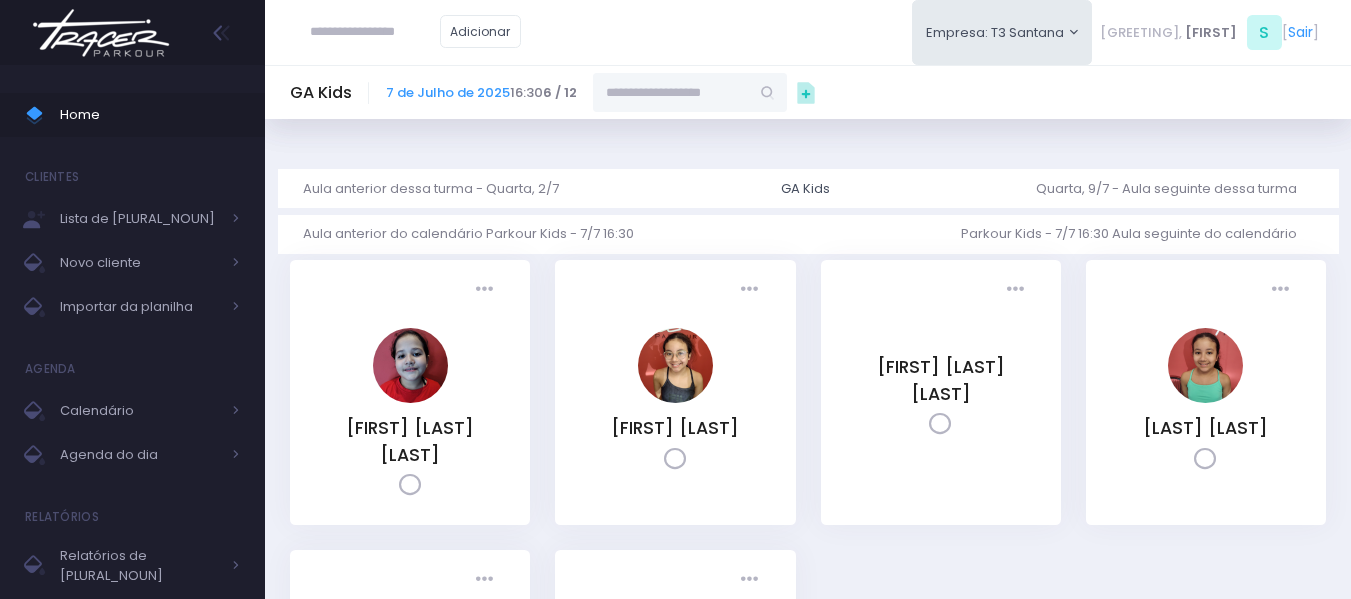 click at bounding box center [740, 92] 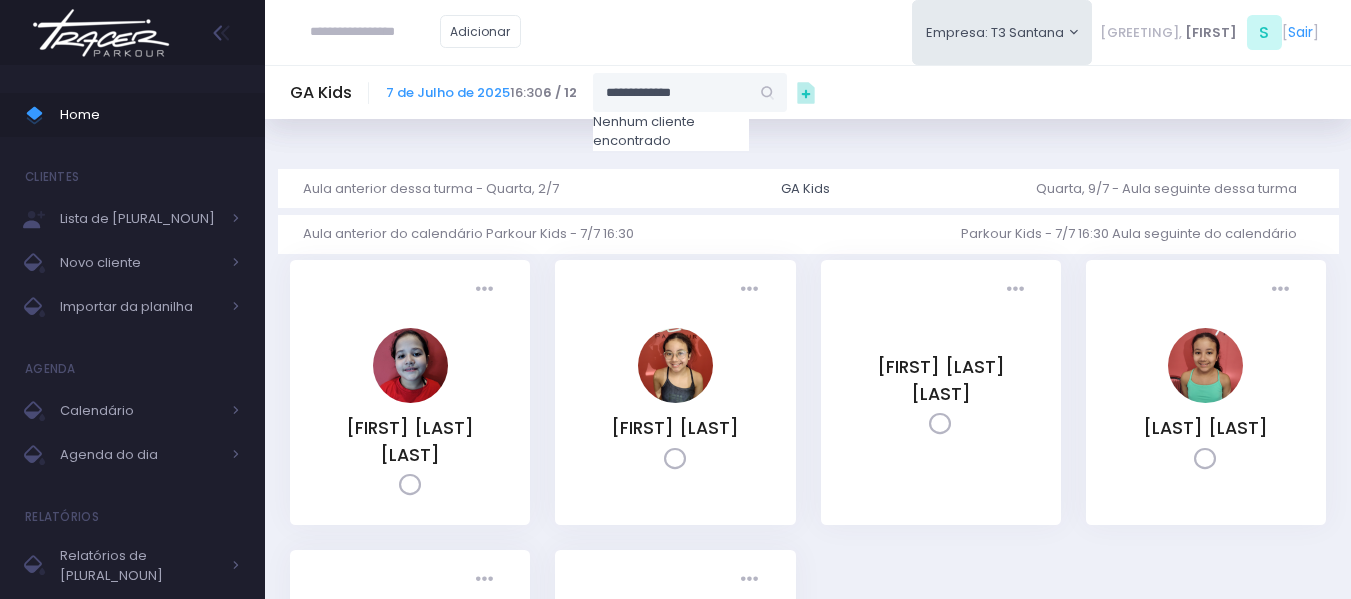 click on "**********" at bounding box center [740, 92] 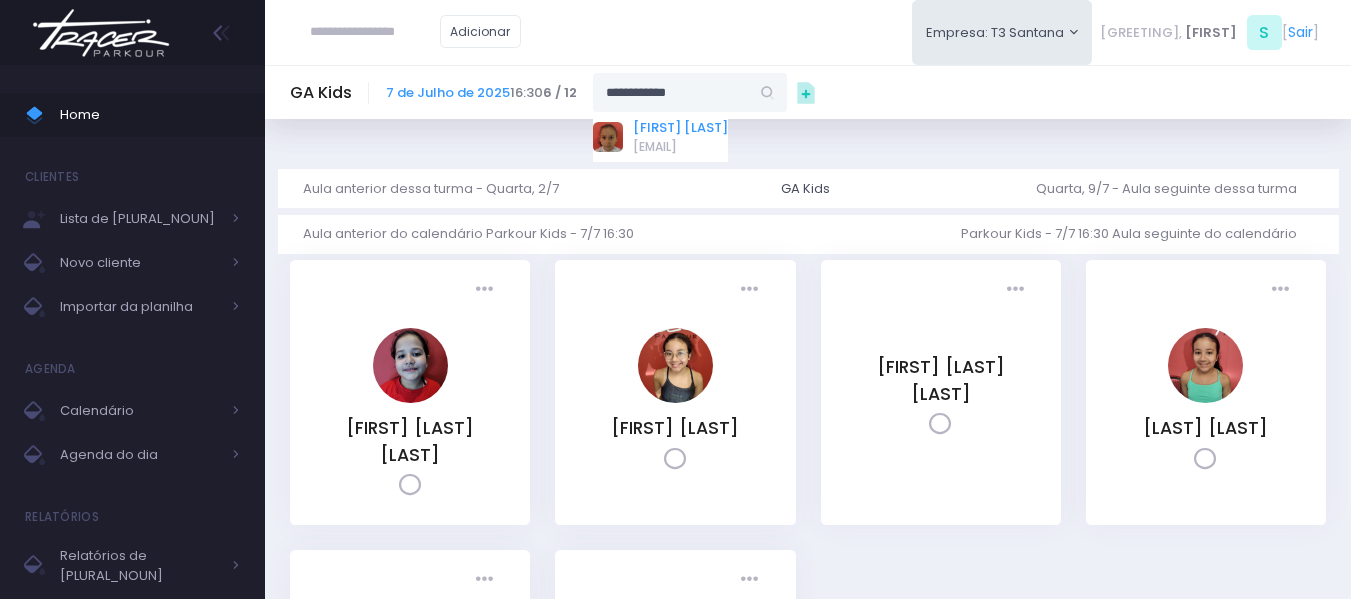 click on "[FIRST] [LAST]" at bounding box center (749, 128) 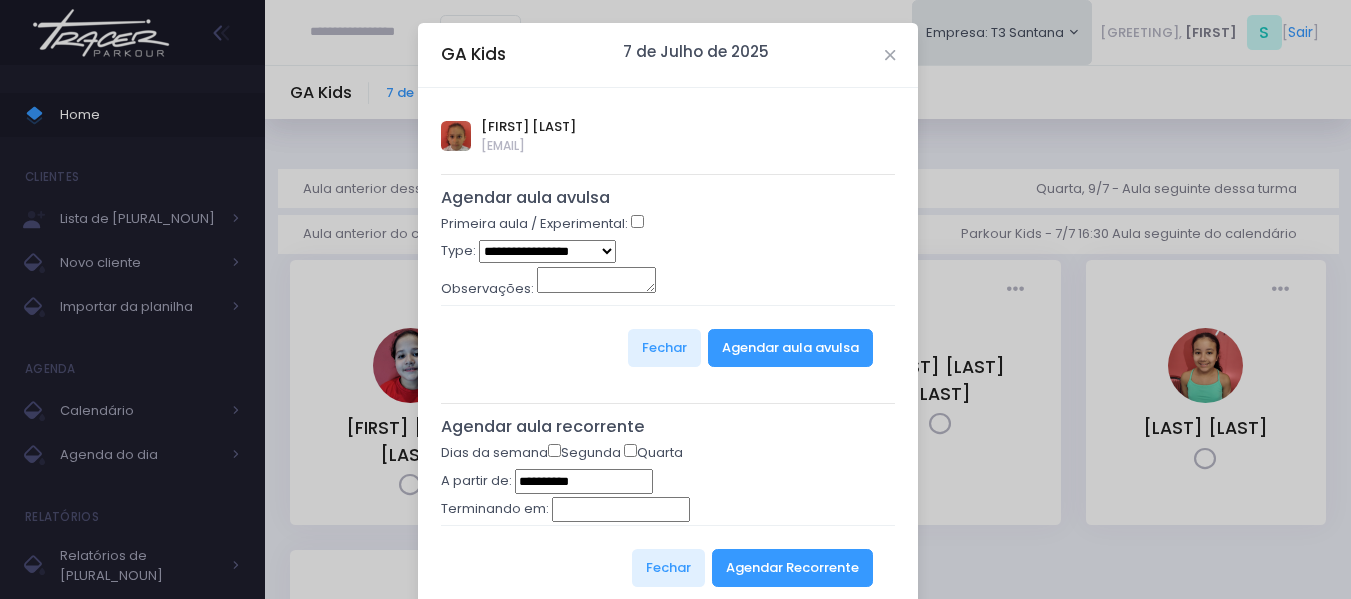 type on "**********" 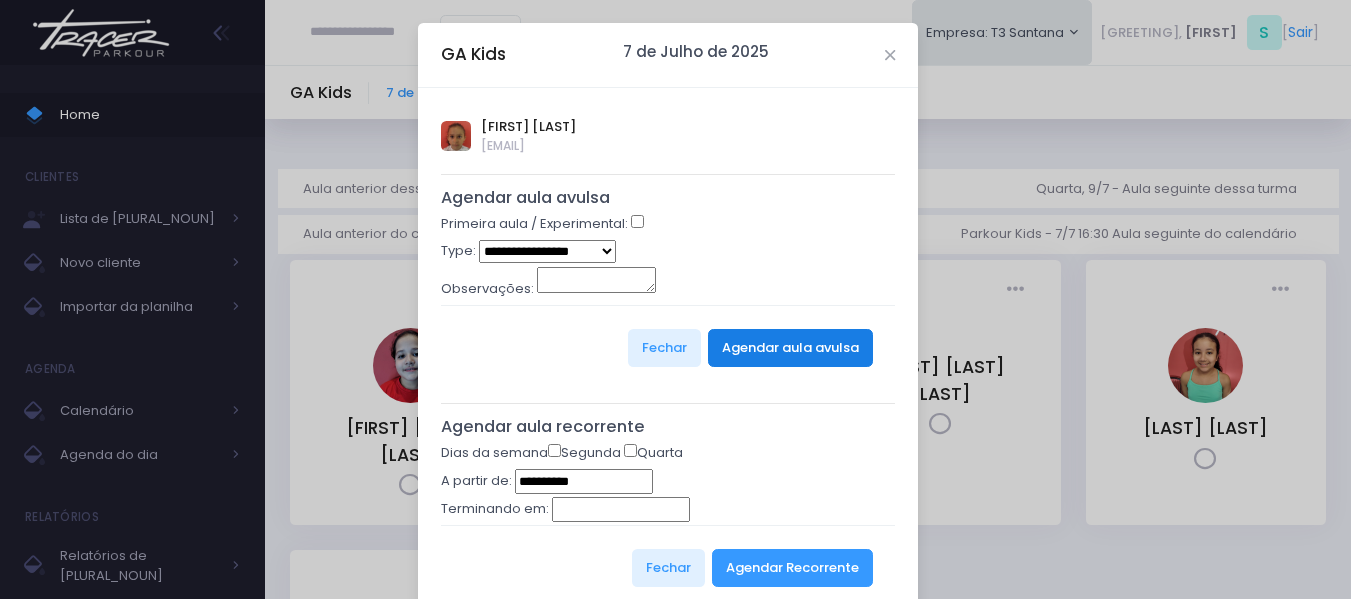 click on "Agendar aula avulsa" at bounding box center [790, 348] 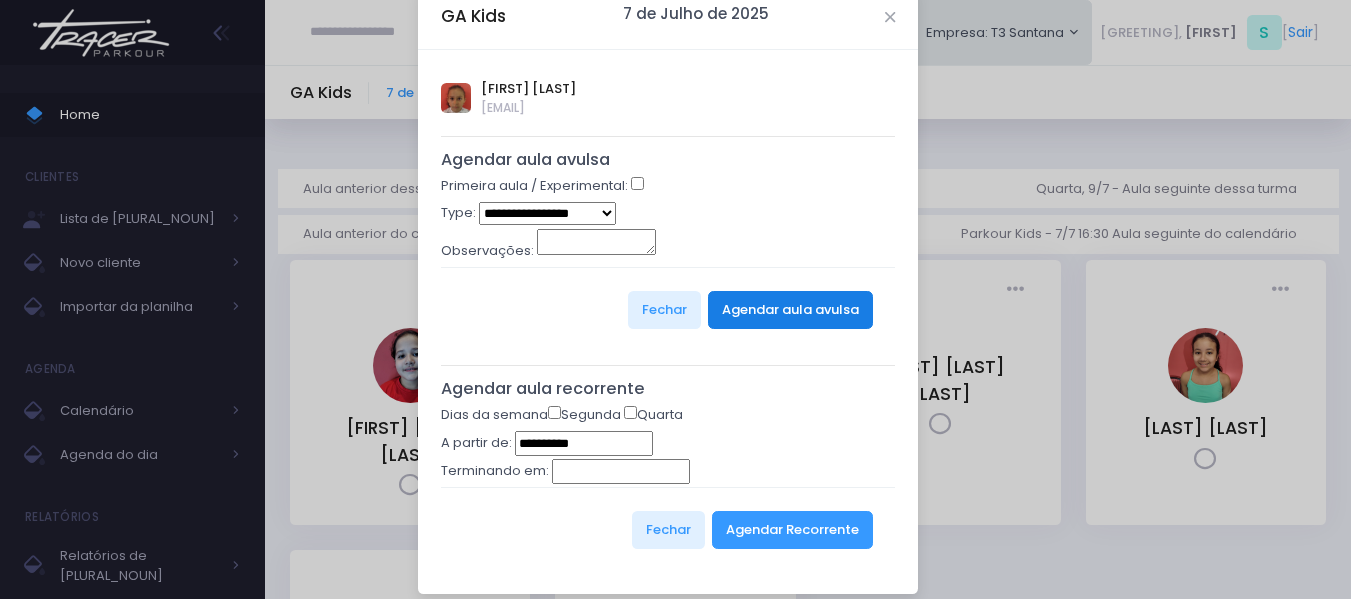 scroll, scrollTop: 59, scrollLeft: 0, axis: vertical 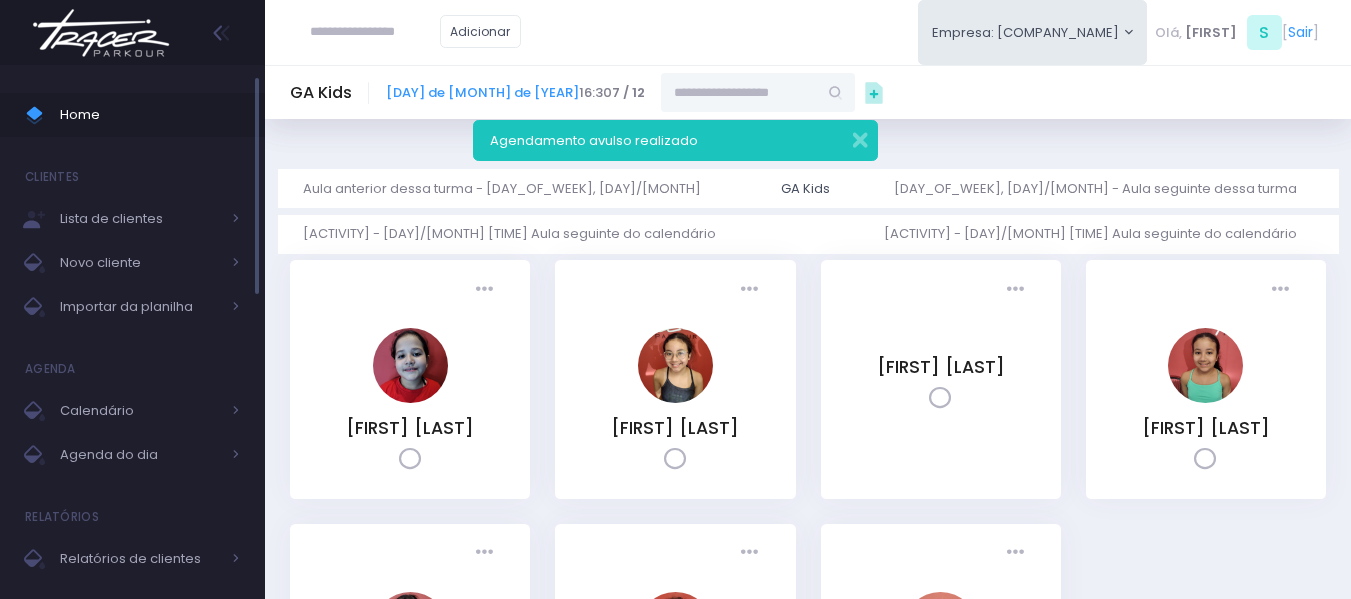 click on "Home" at bounding box center [150, 115] 